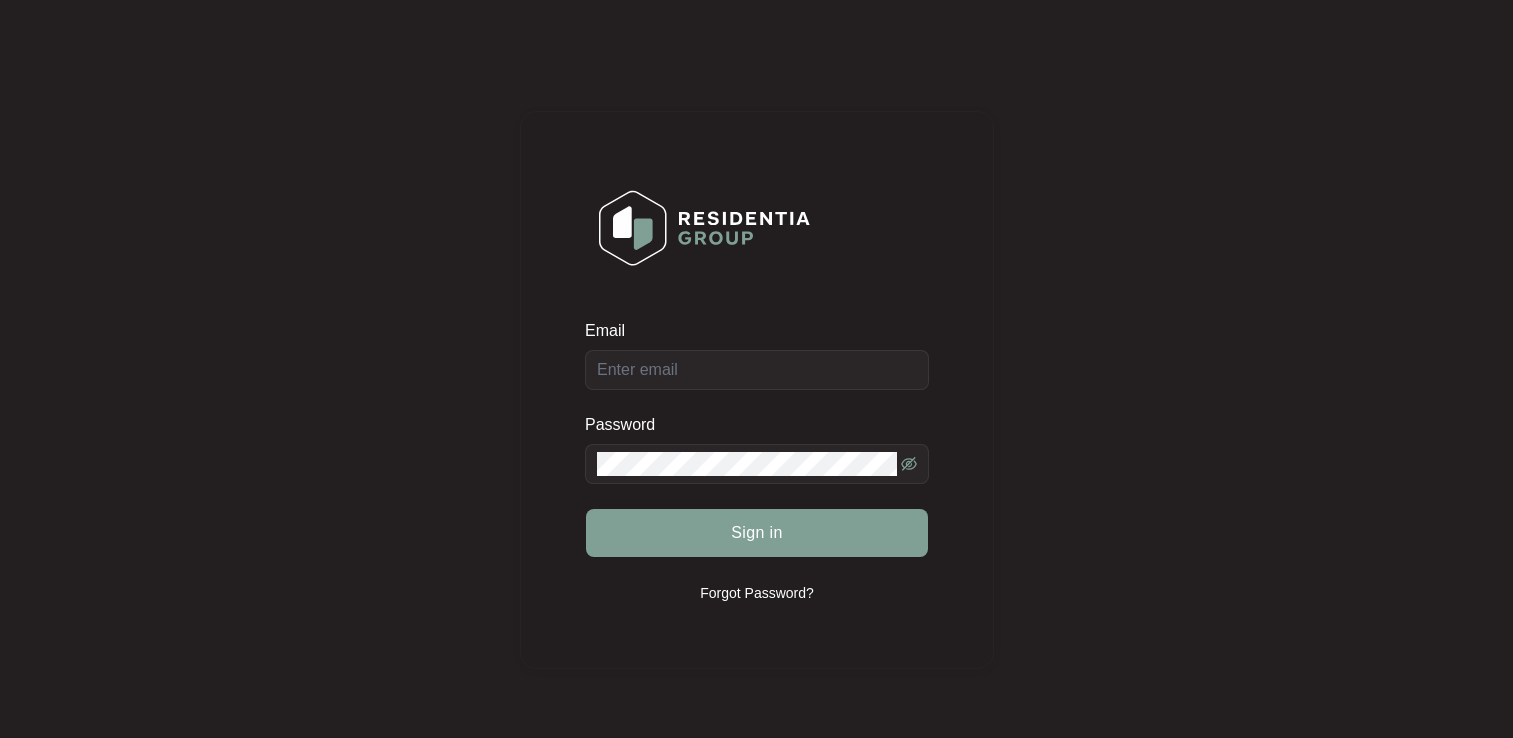 scroll, scrollTop: 0, scrollLeft: 0, axis: both 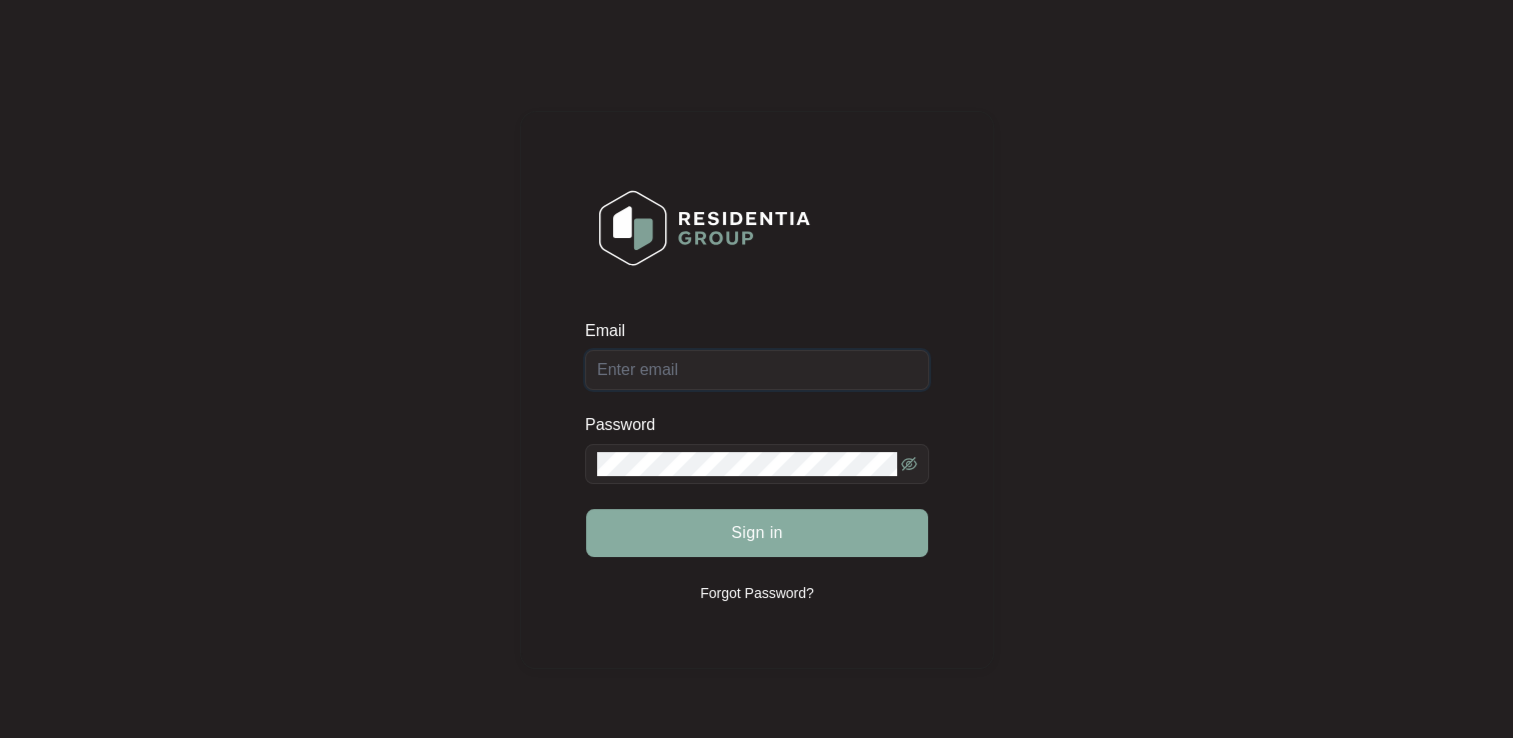 type on "repairs@example.com.au" 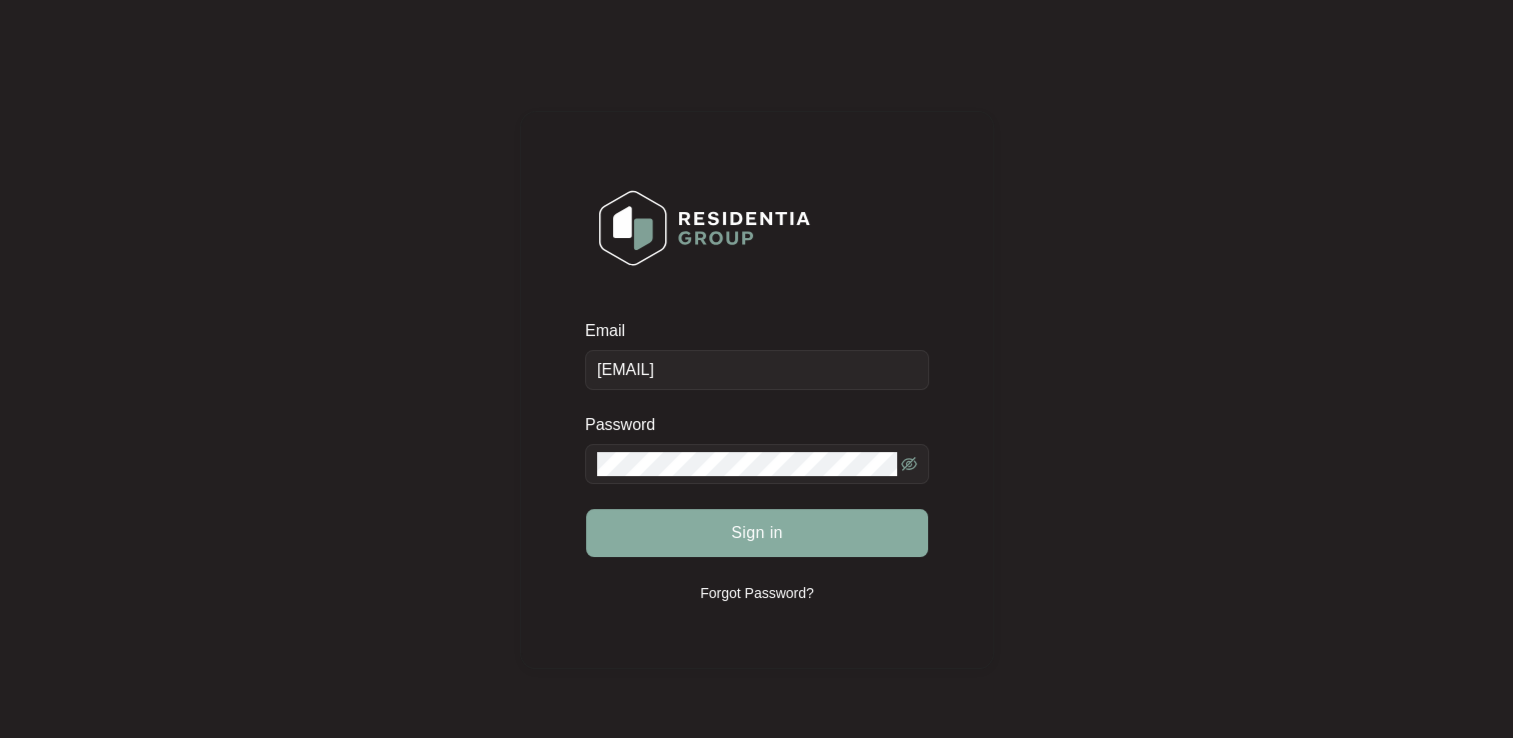 click on "Sign in" at bounding box center (757, 533) 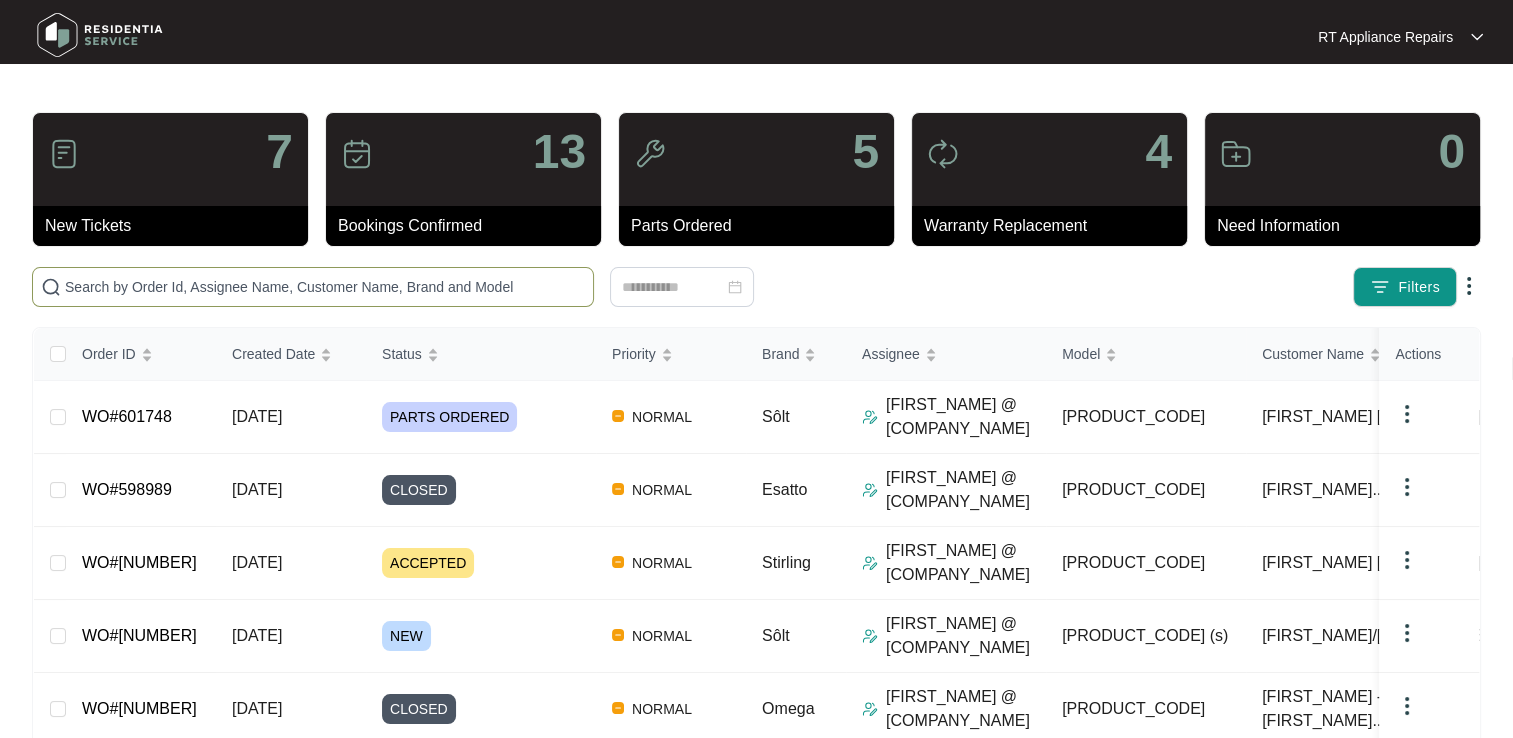 click at bounding box center [325, 287] 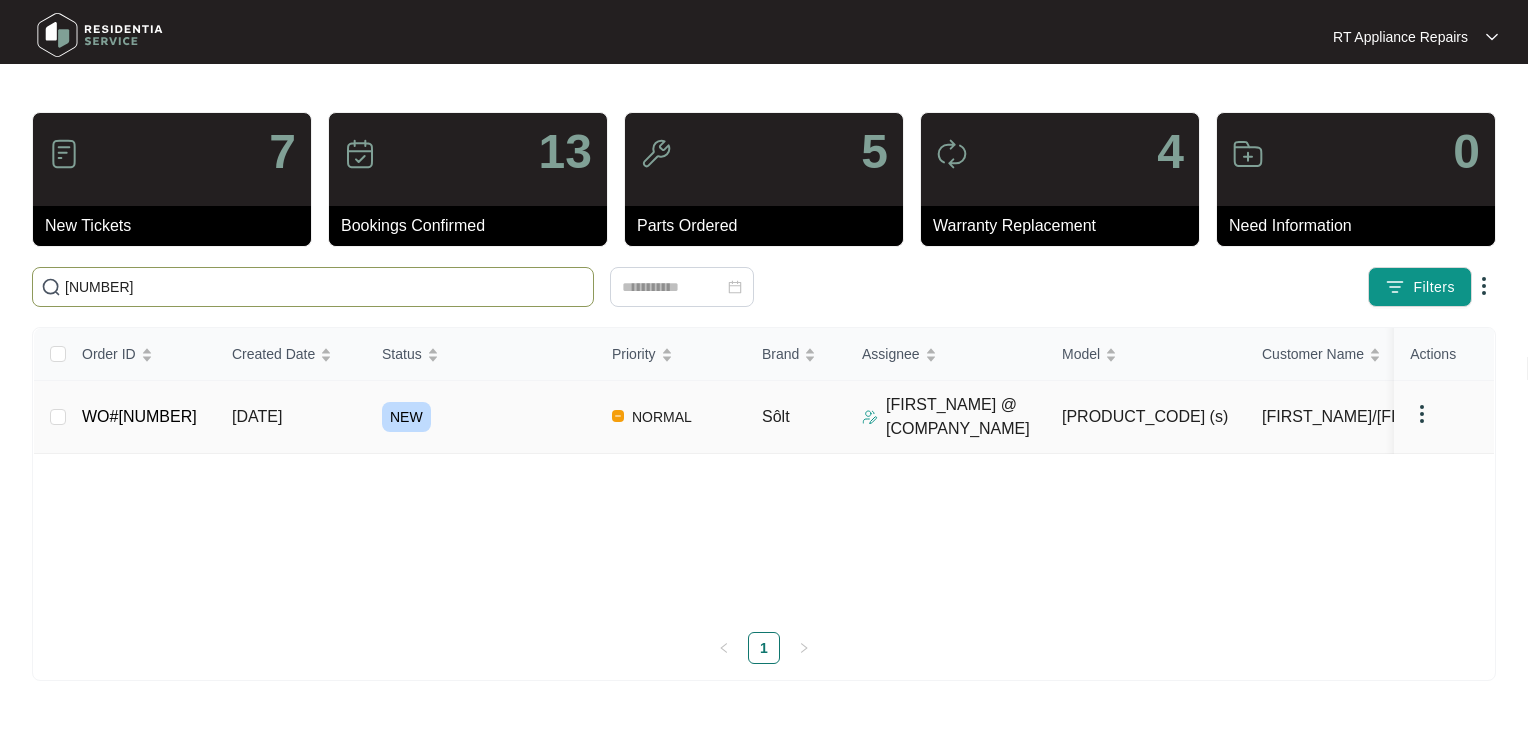 type on "608759" 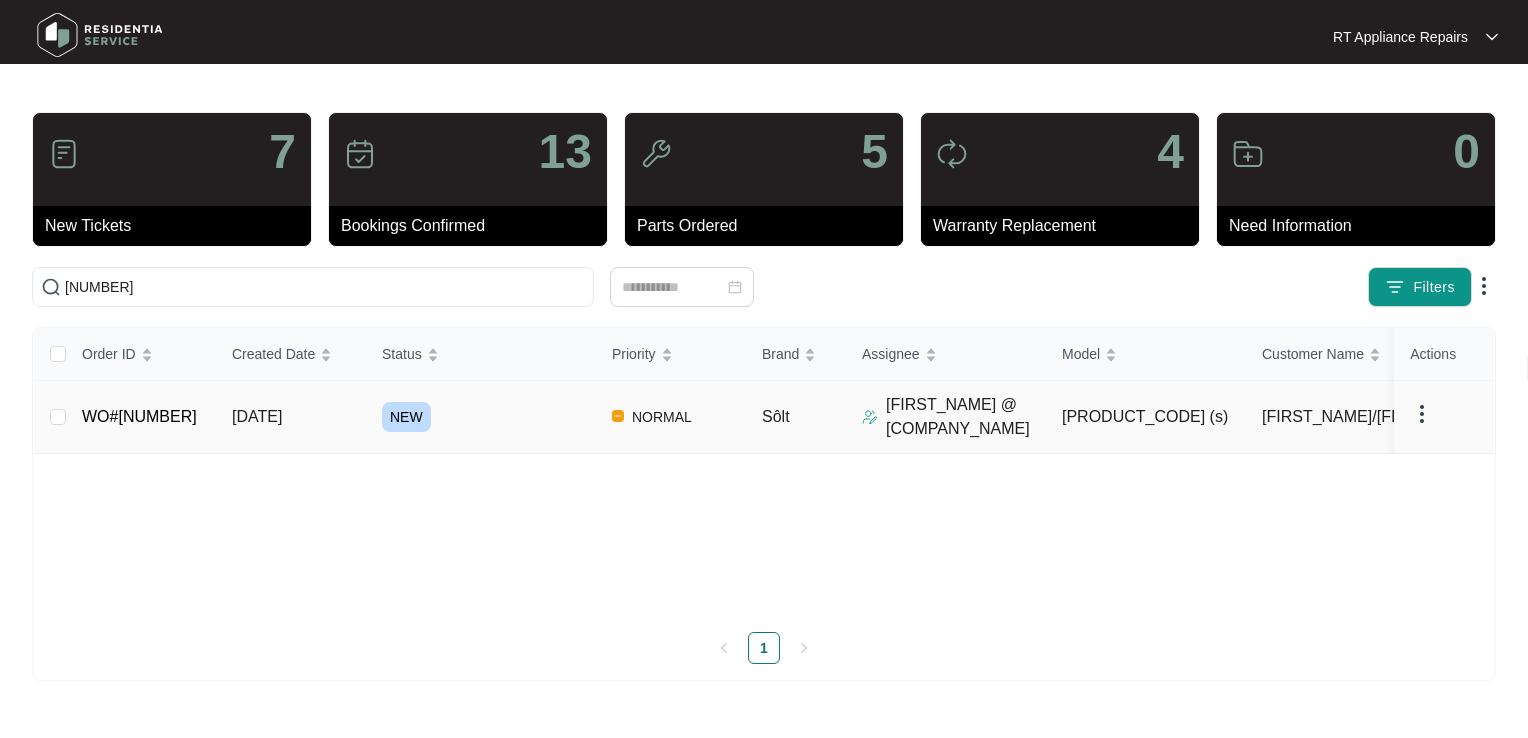 click on "WO#608759" at bounding box center [127, 416] 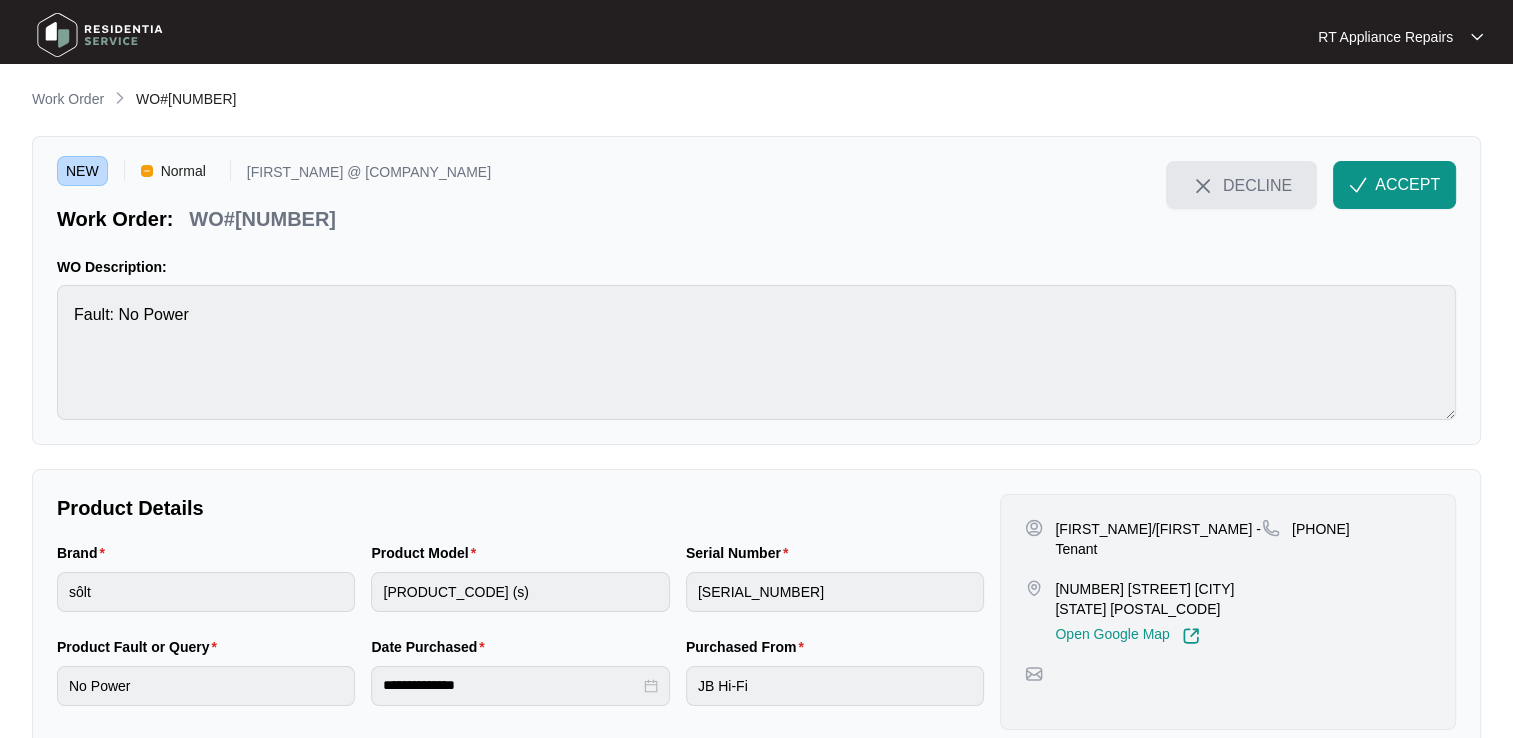 click on "DECLINE" at bounding box center [1257, 185] 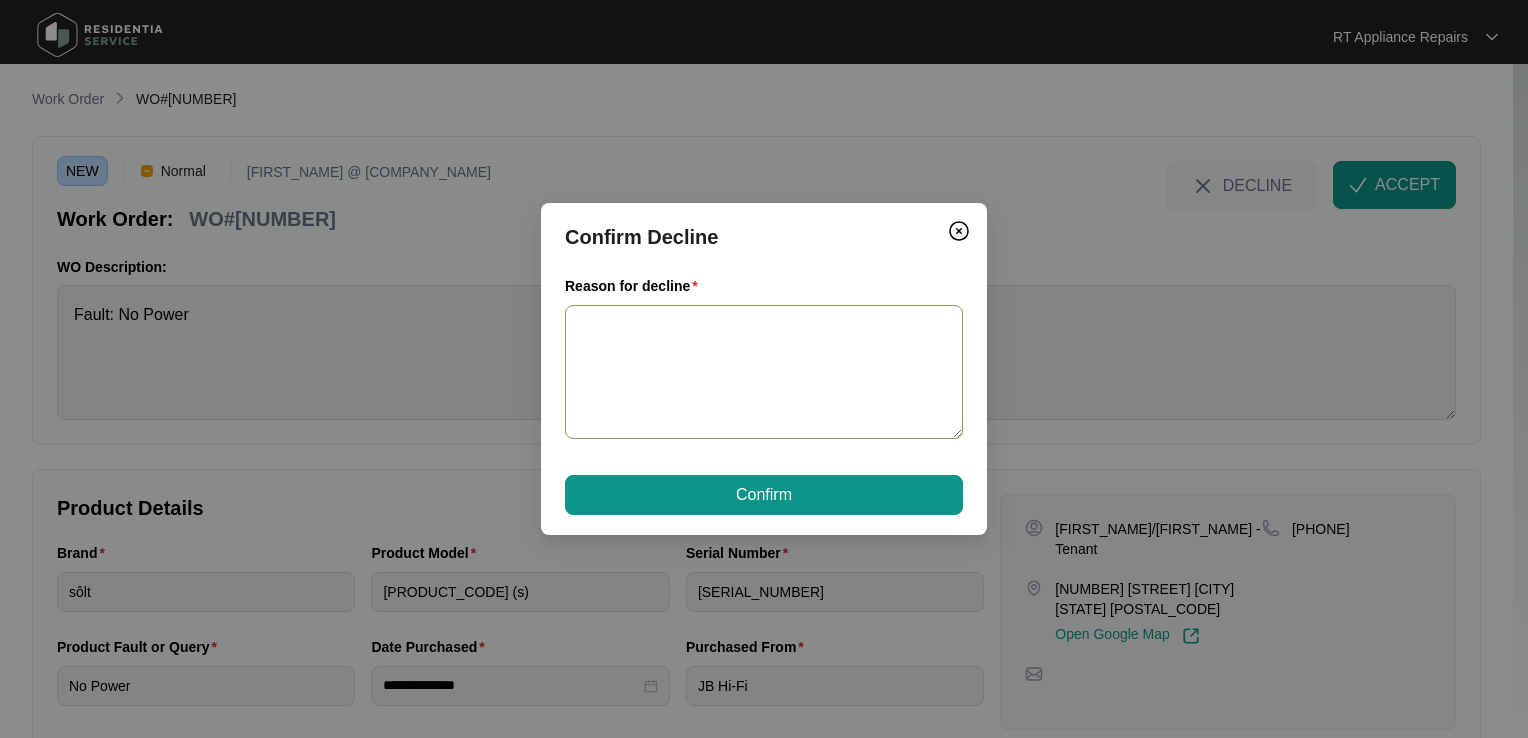 click on "Reason for decline" at bounding box center (764, 372) 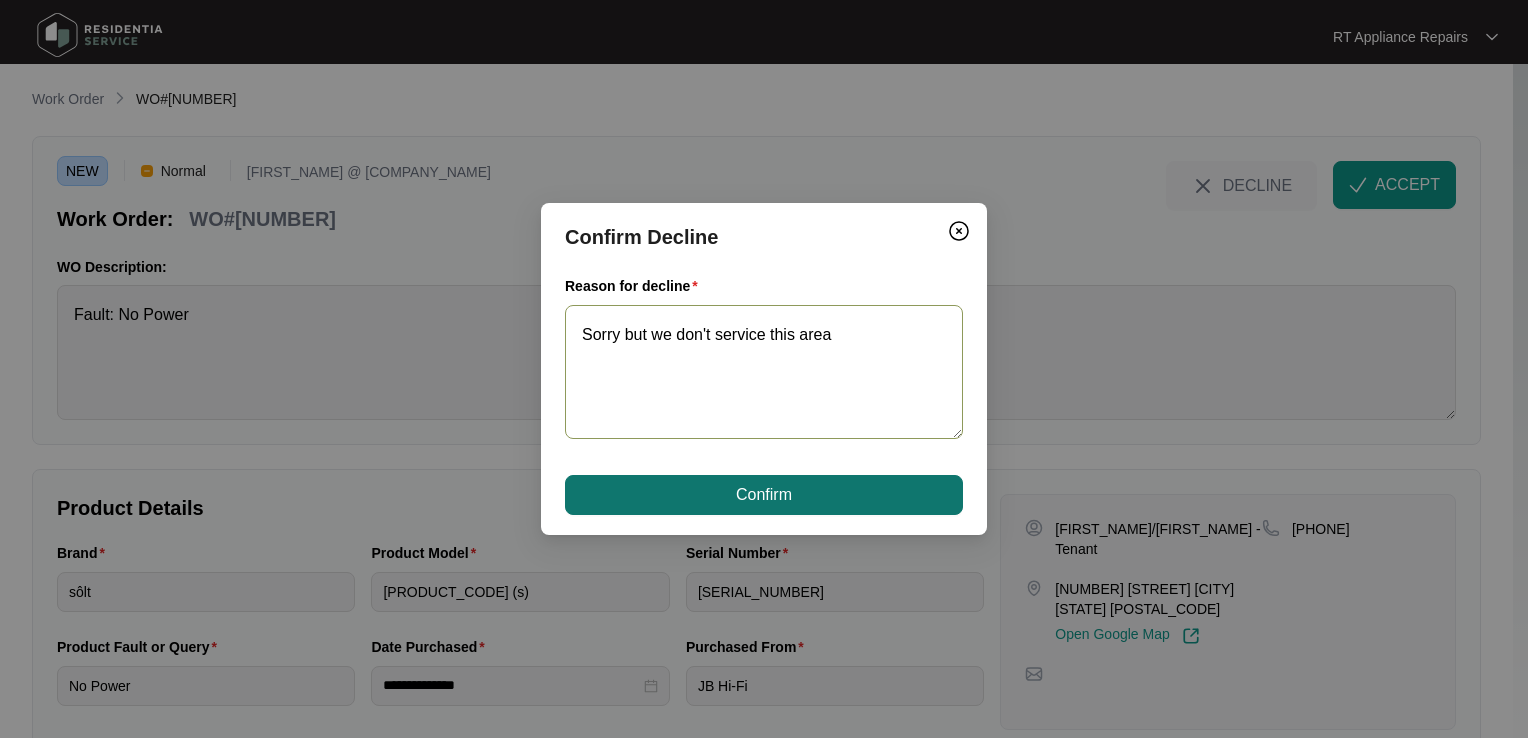 type on "Sorry but we don't service this area" 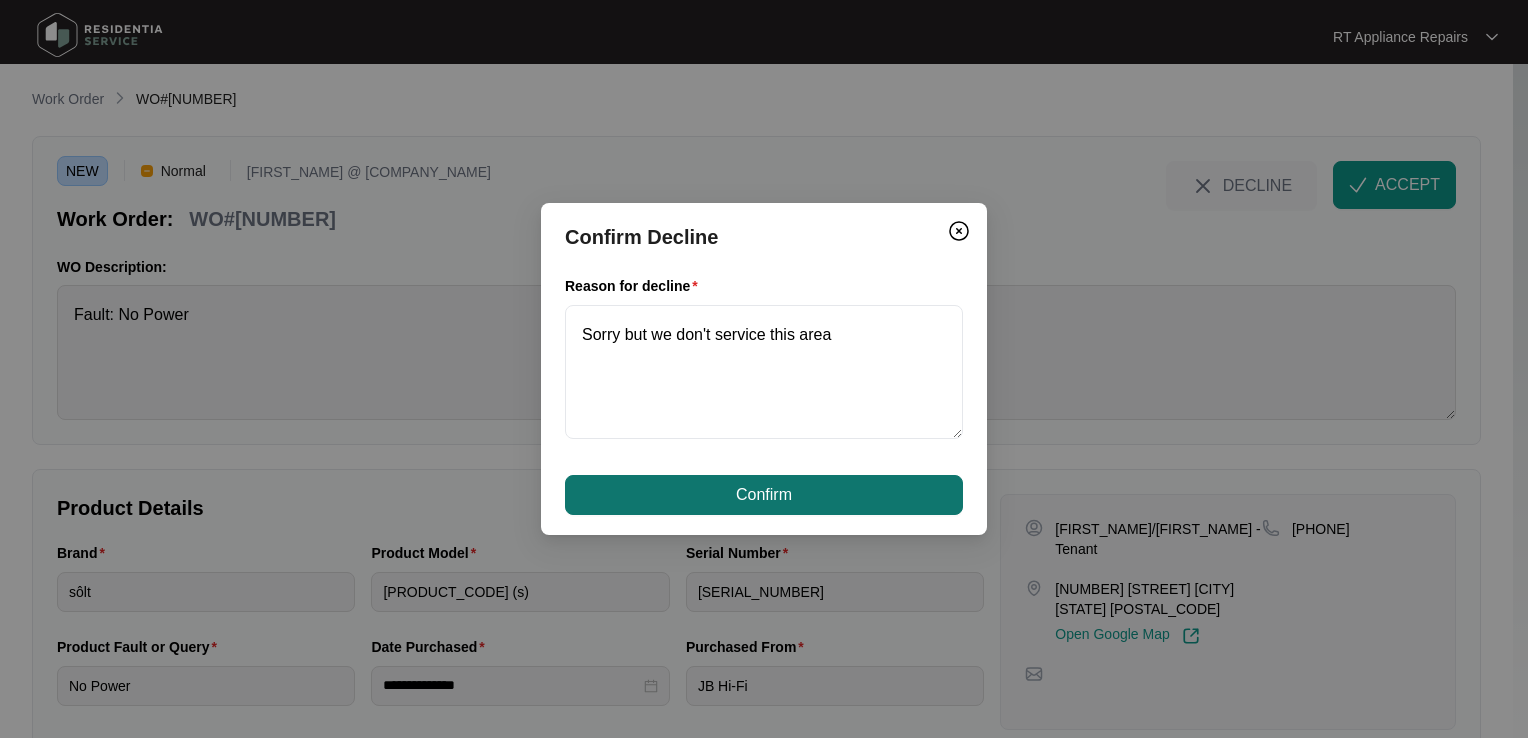 click on "Confirm" at bounding box center (764, 495) 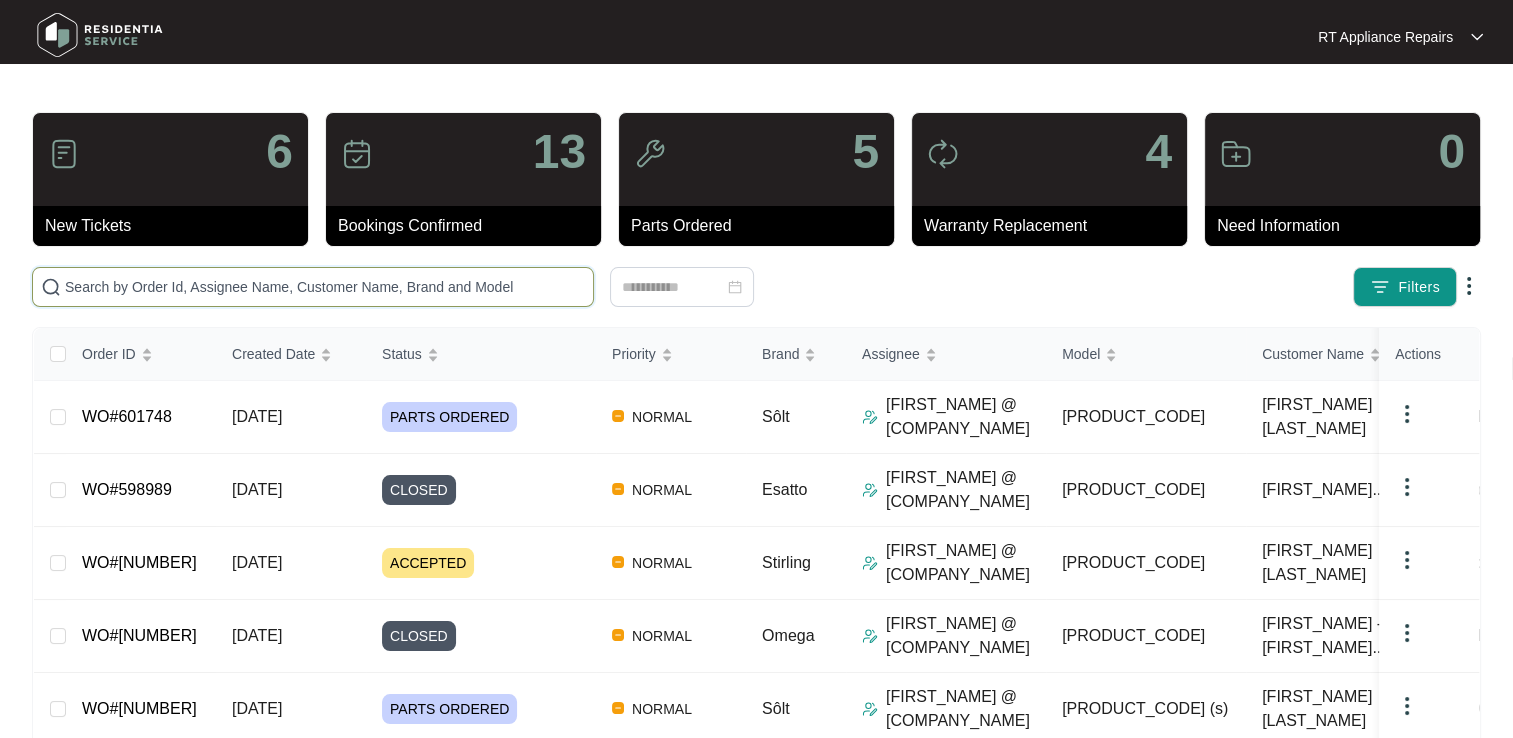 click at bounding box center (325, 287) 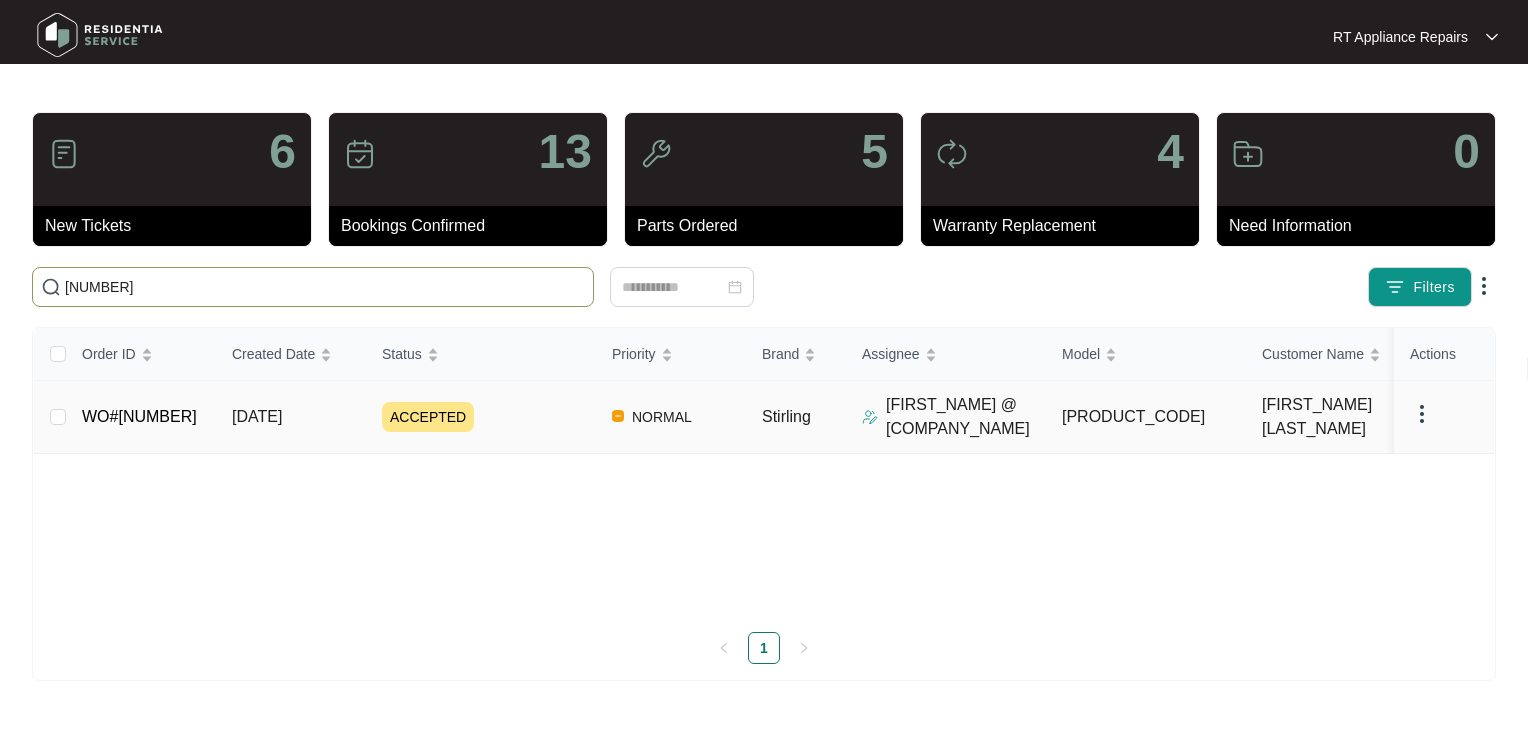 type on "606997" 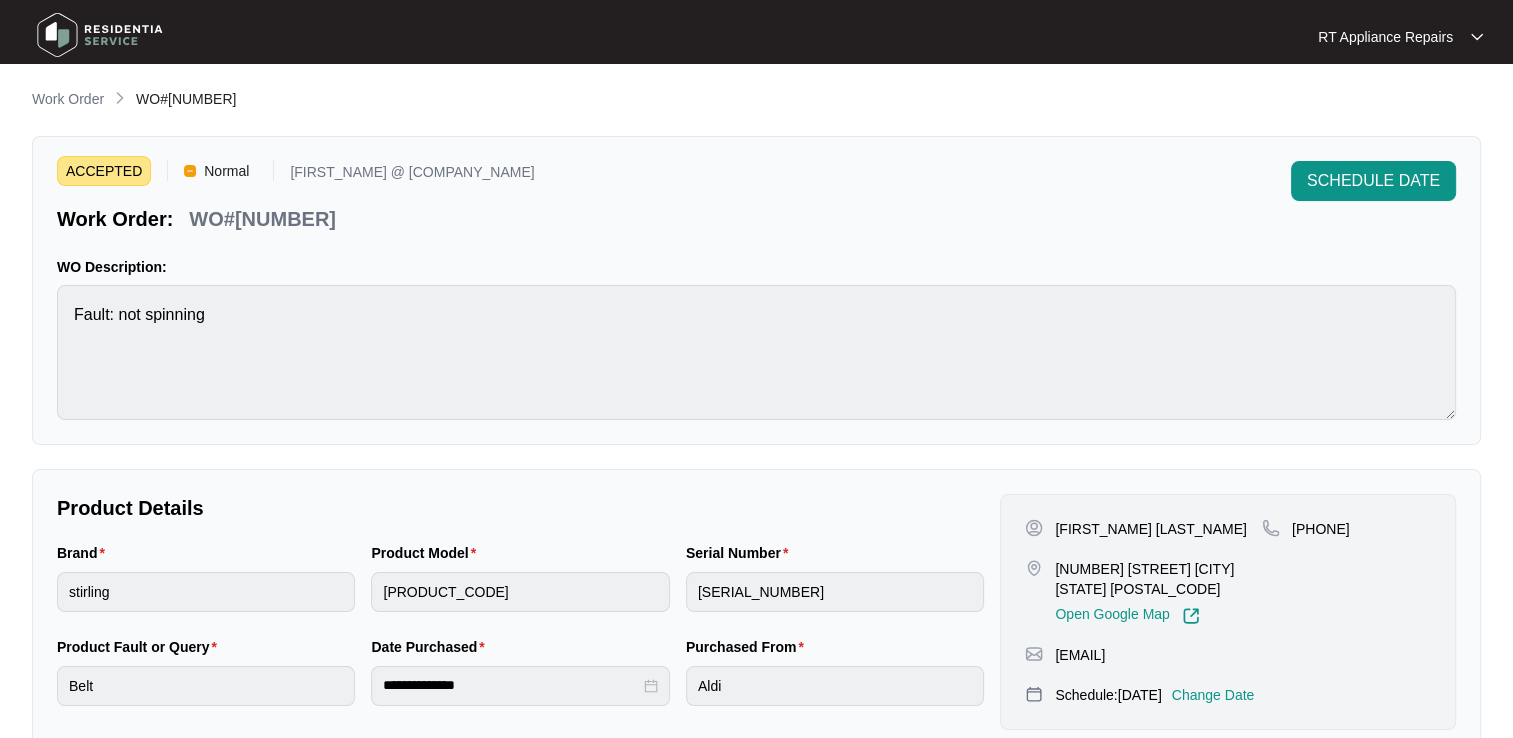 click at bounding box center [1477, 37] 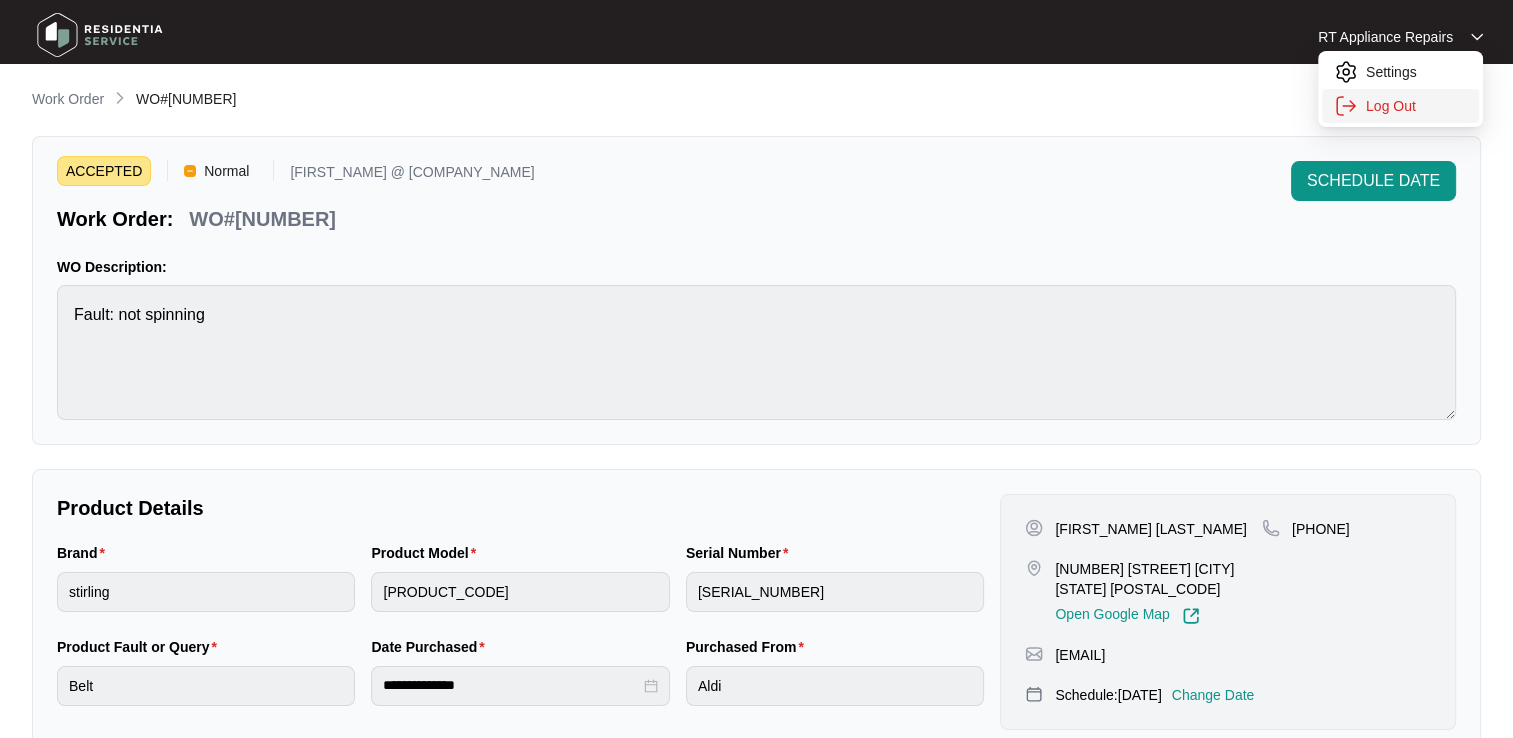 click on "Log Out" at bounding box center [1416, 106] 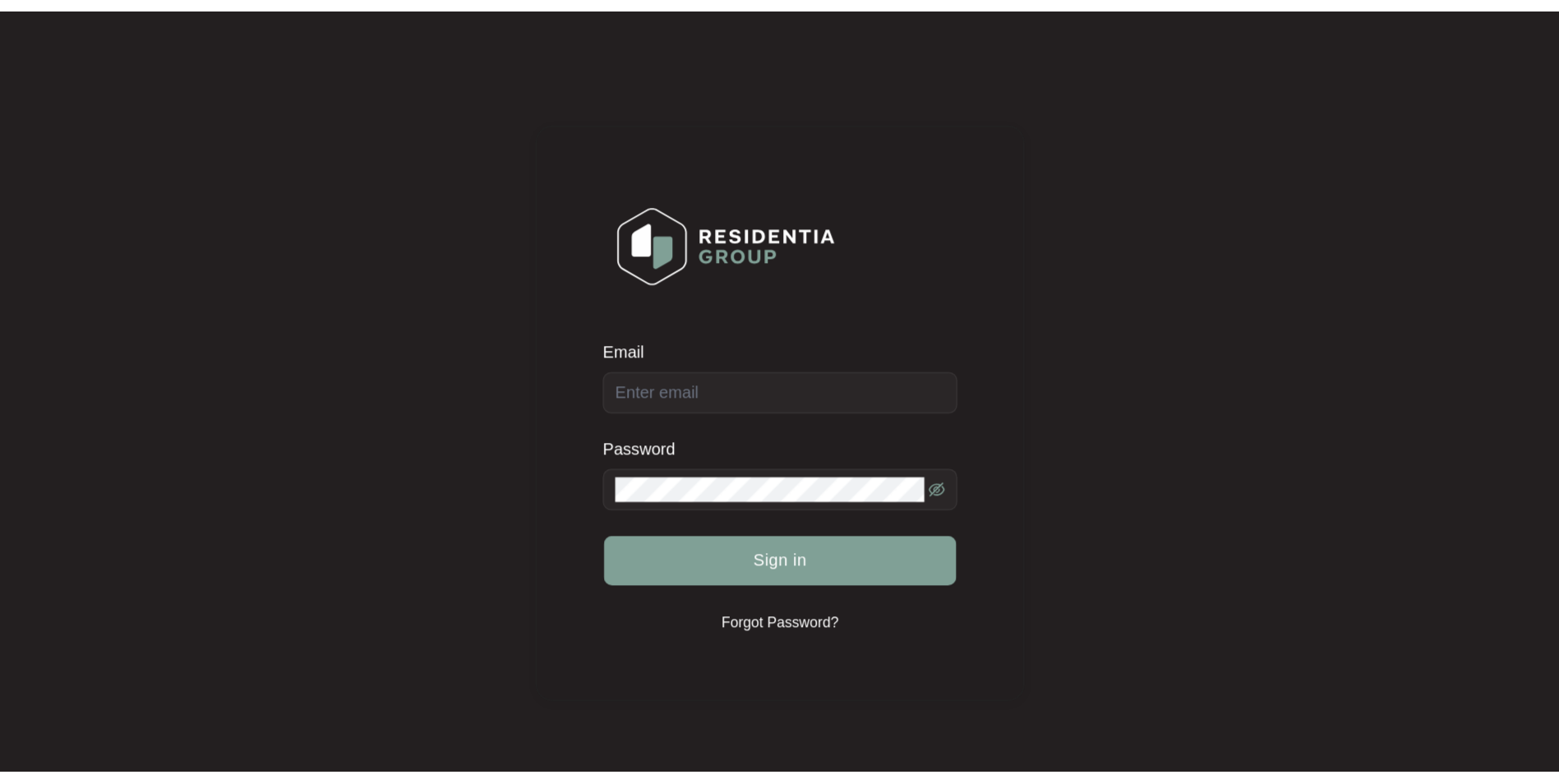 scroll, scrollTop: 0, scrollLeft: 0, axis: both 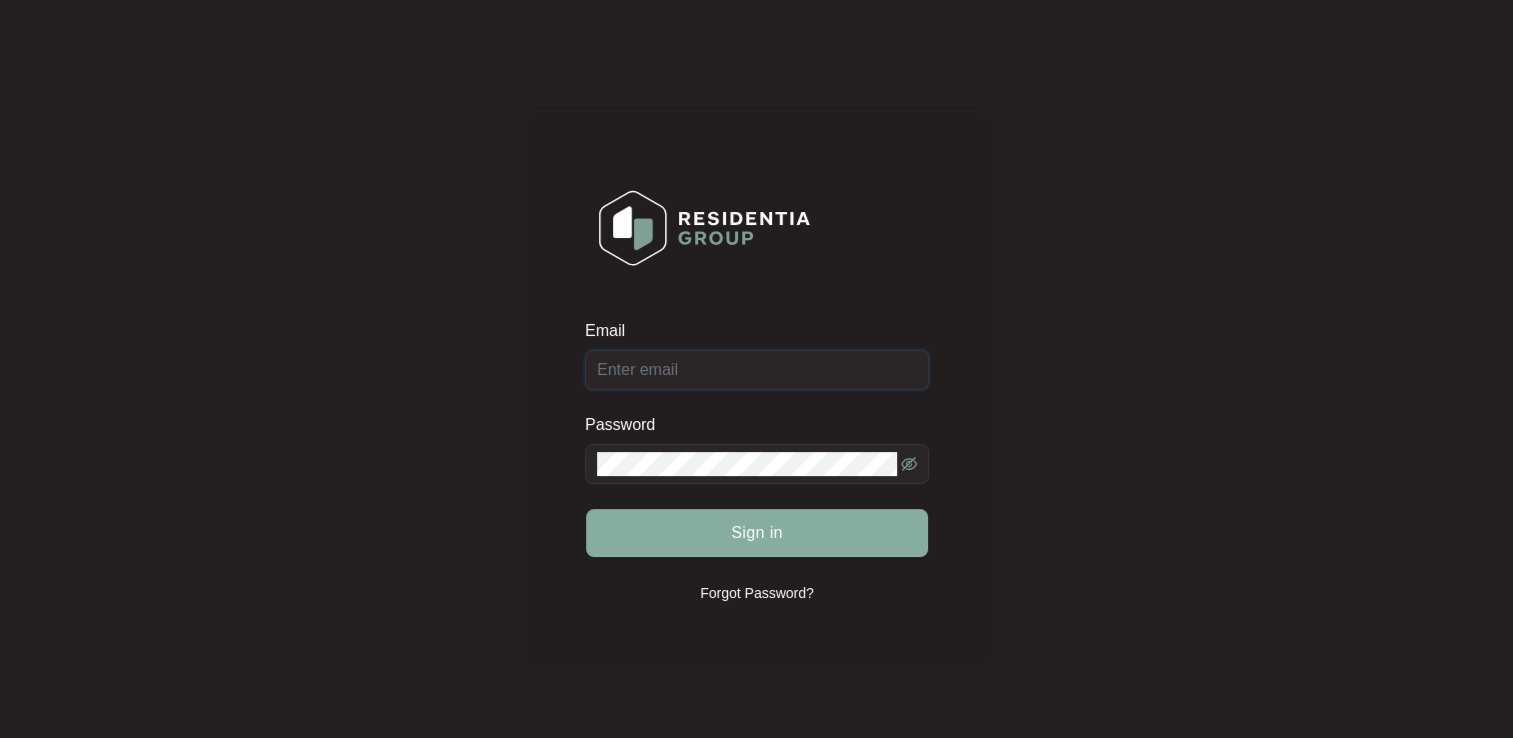 type on "repairs@example.com.au" 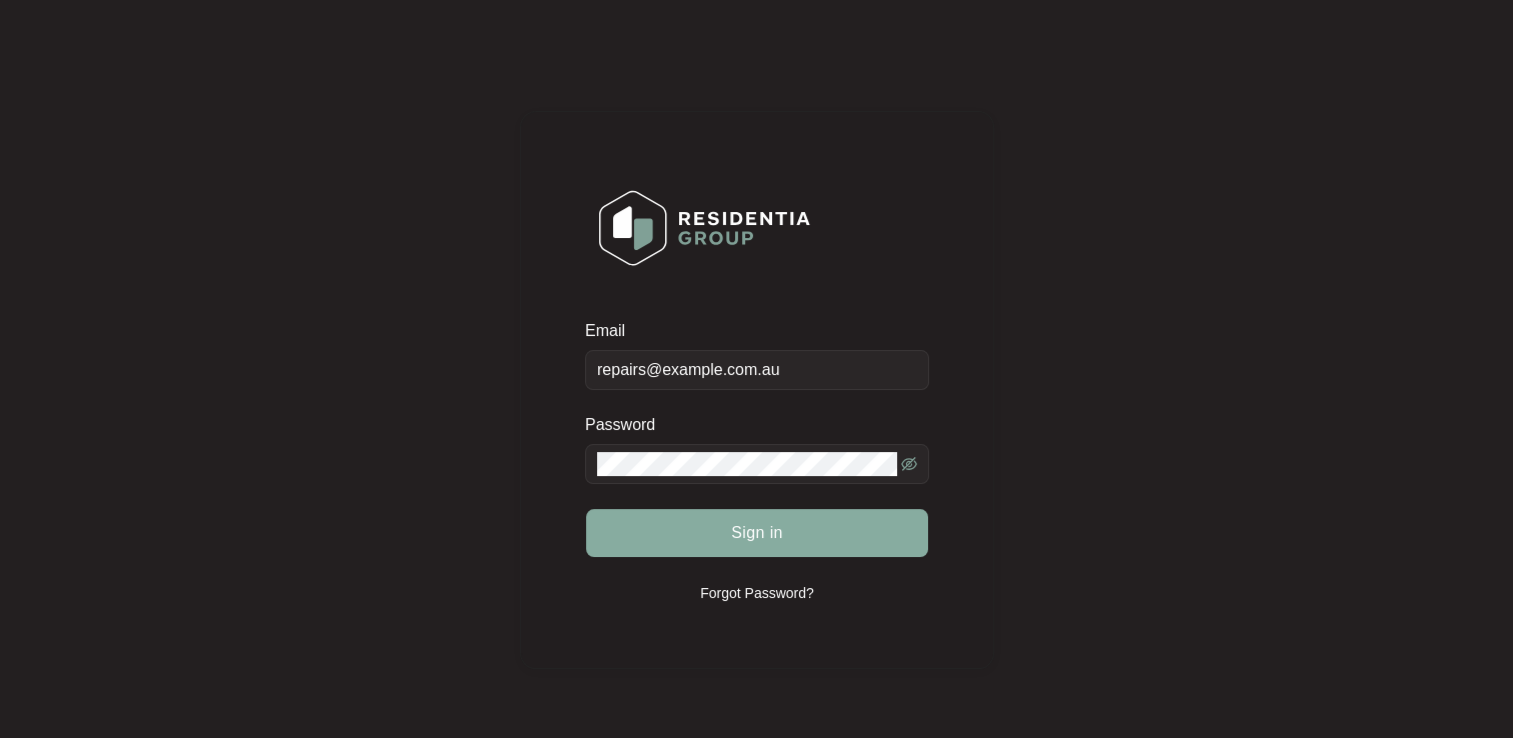 click on "Sign in" at bounding box center (757, 533) 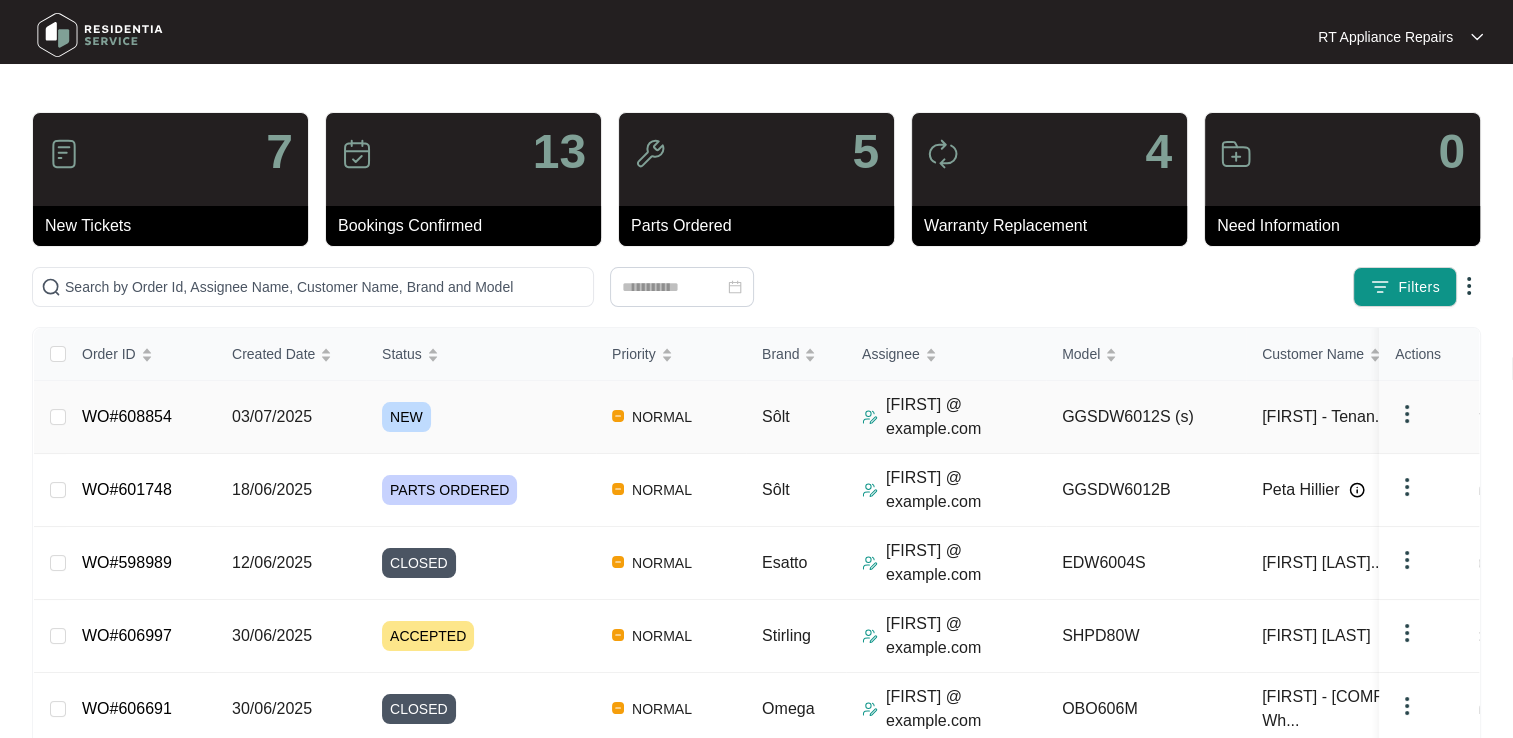click on "WO#608854" at bounding box center [127, 416] 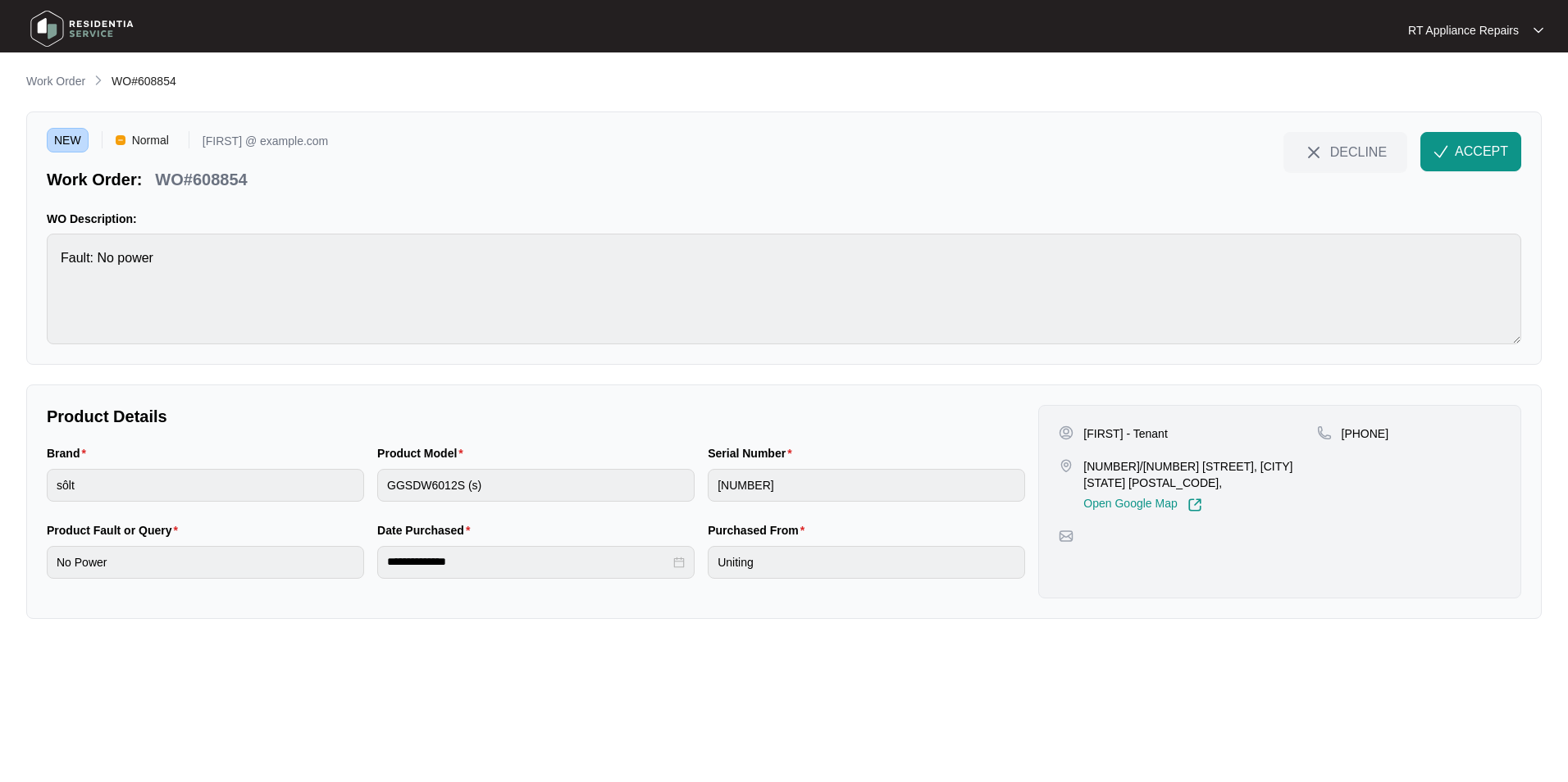 click on "ACCEPT" at bounding box center (1481, 152) 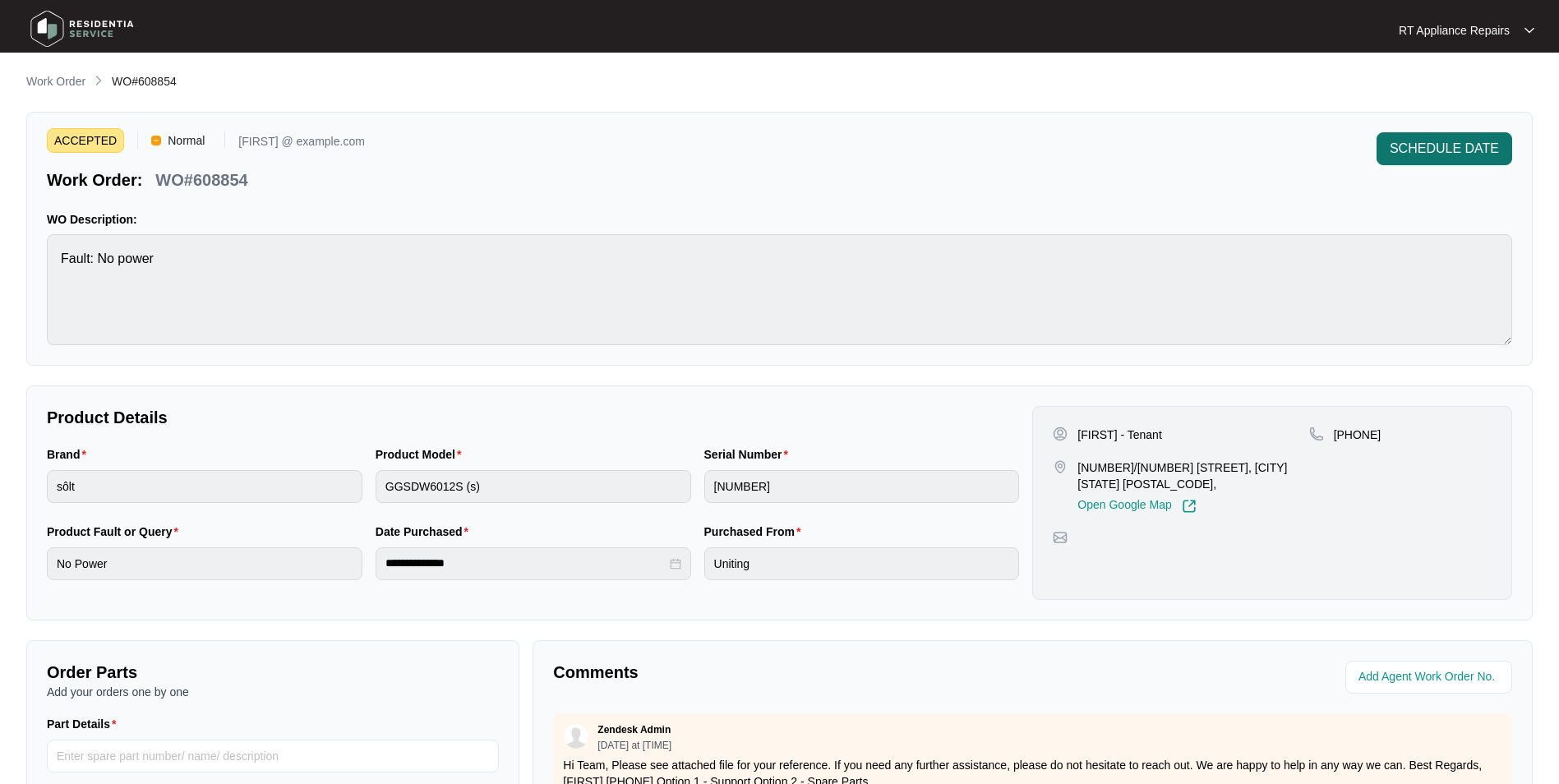 click on "SCHEDULE DATE" at bounding box center (1444, 149) 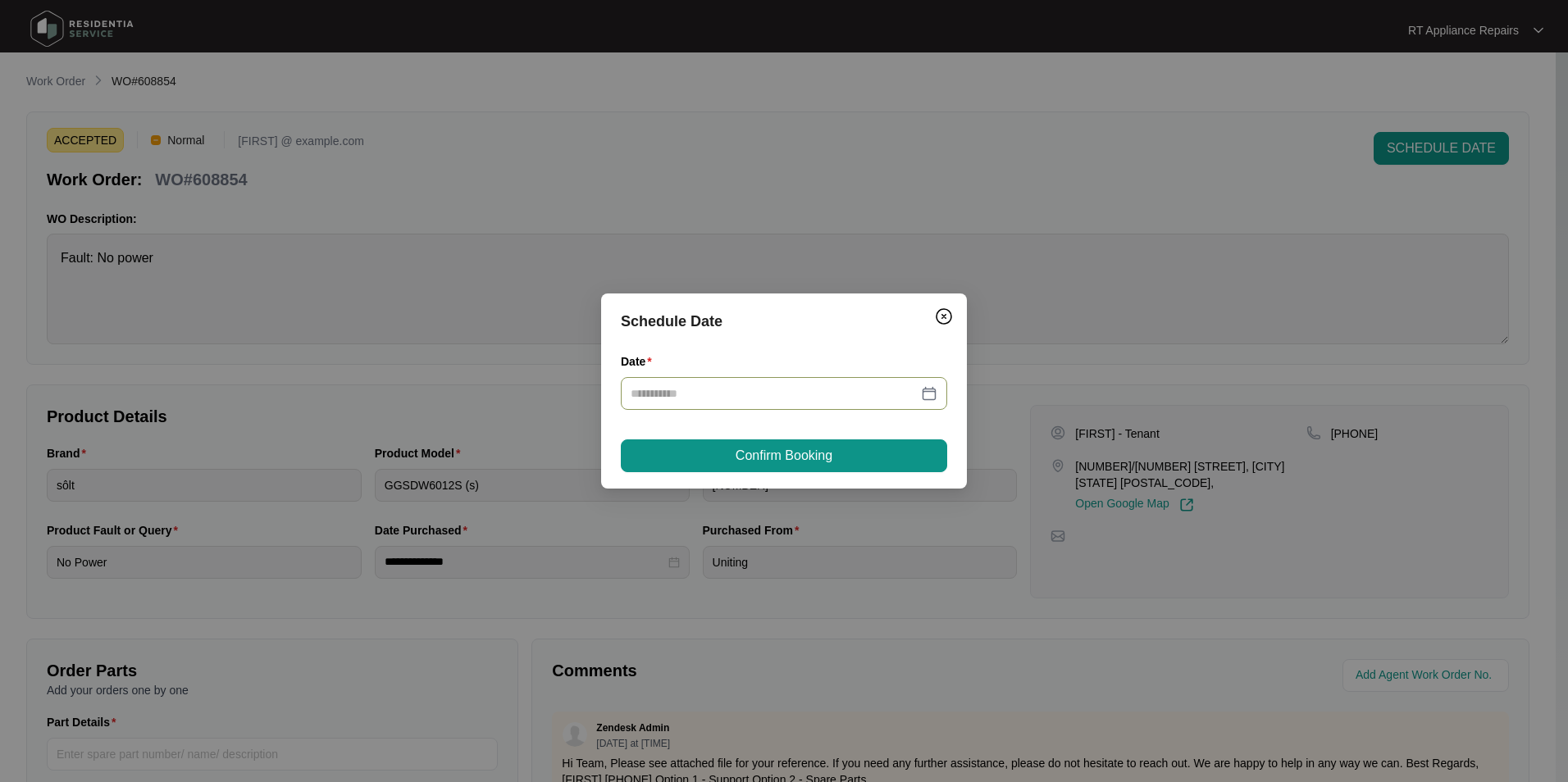 drag, startPoint x: 791, startPoint y: 381, endPoint x: 794, endPoint y: 402, distance: 21.213203 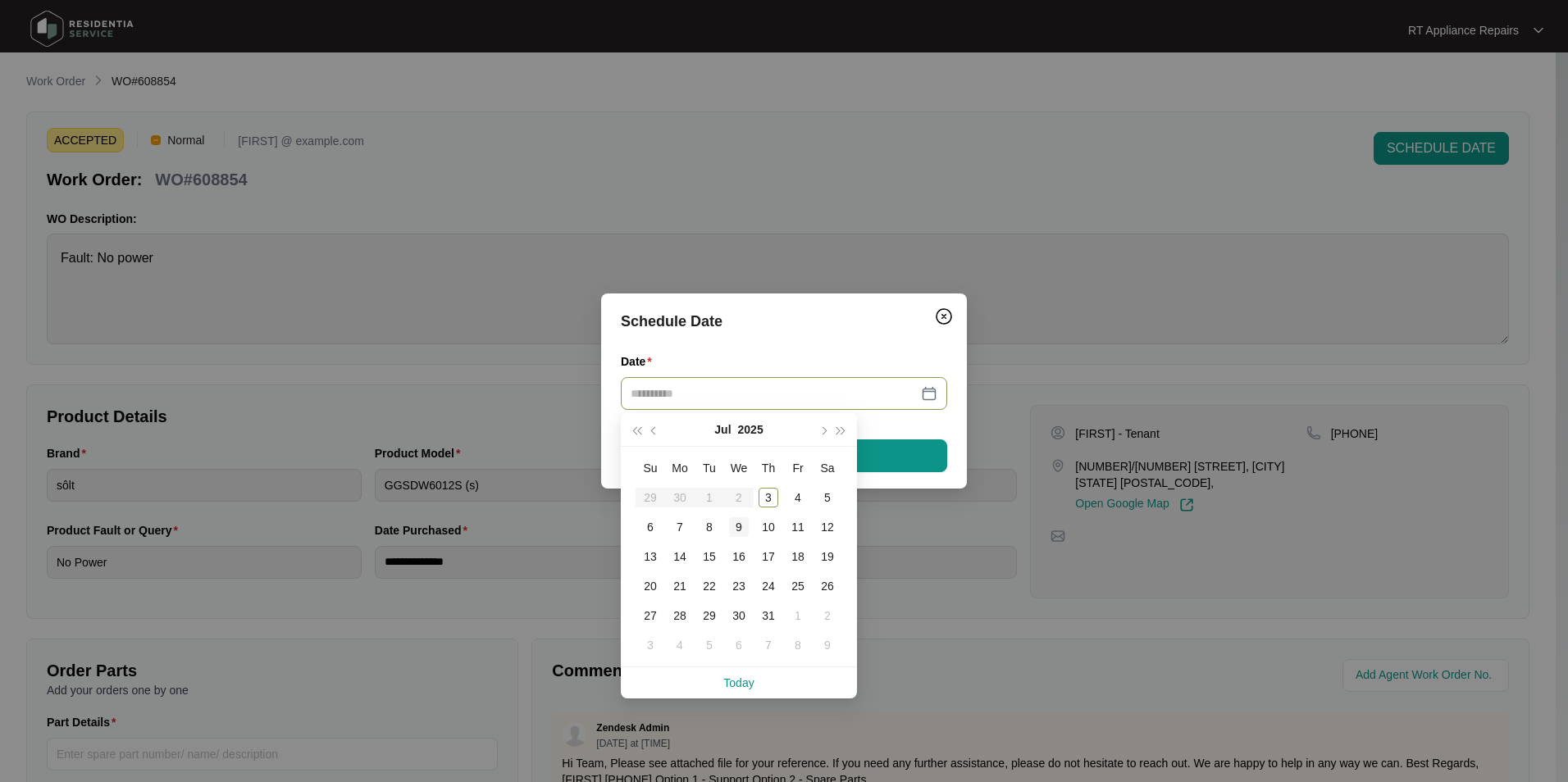 click on "9" at bounding box center (739, 527) 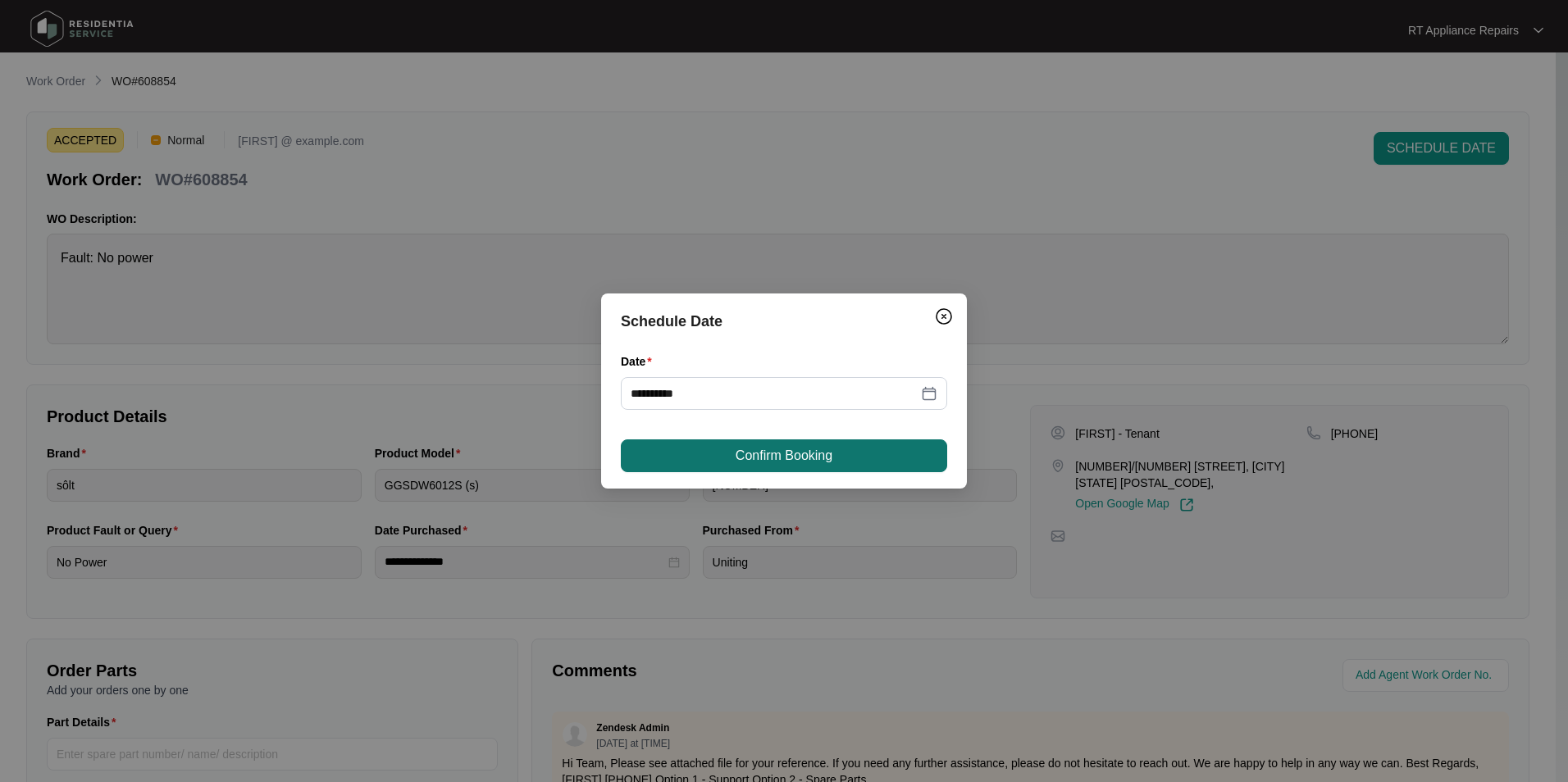 click on "Confirm Booking" at bounding box center [784, 456] 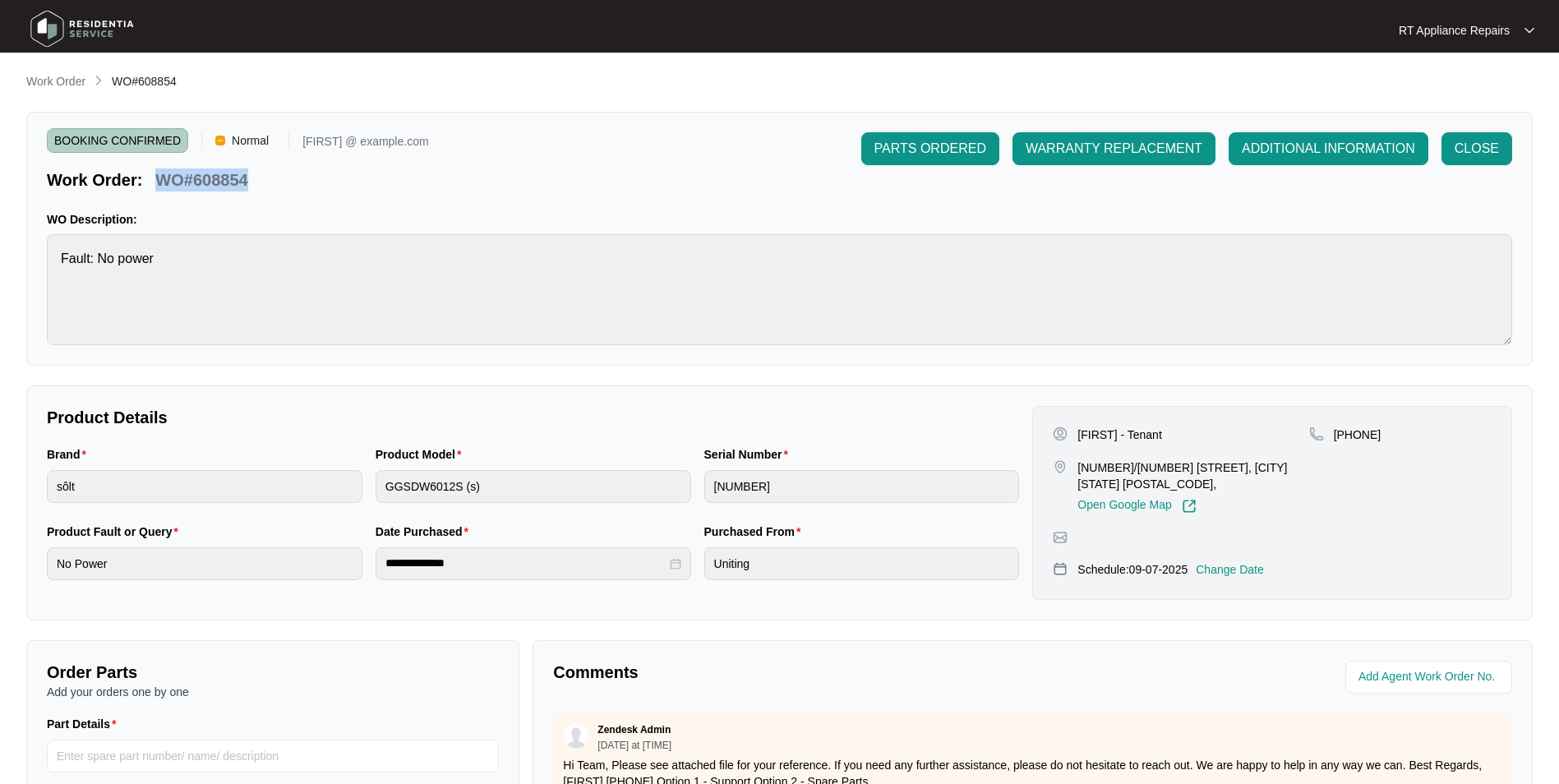 drag, startPoint x: 161, startPoint y: 182, endPoint x: 251, endPoint y: 178, distance: 90.08885 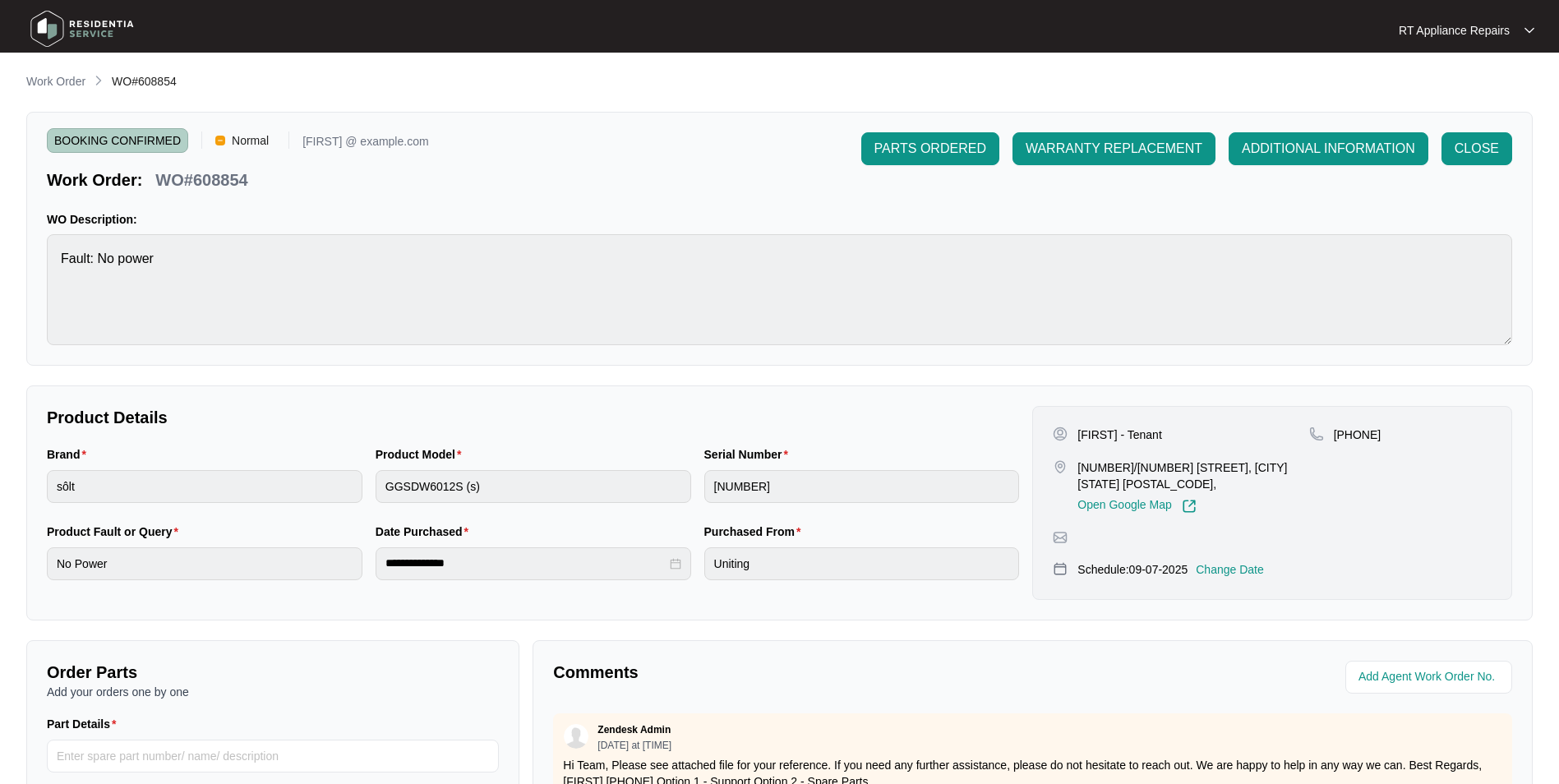click on "Kaitlyn - Tenant" at bounding box center (1117, 435) 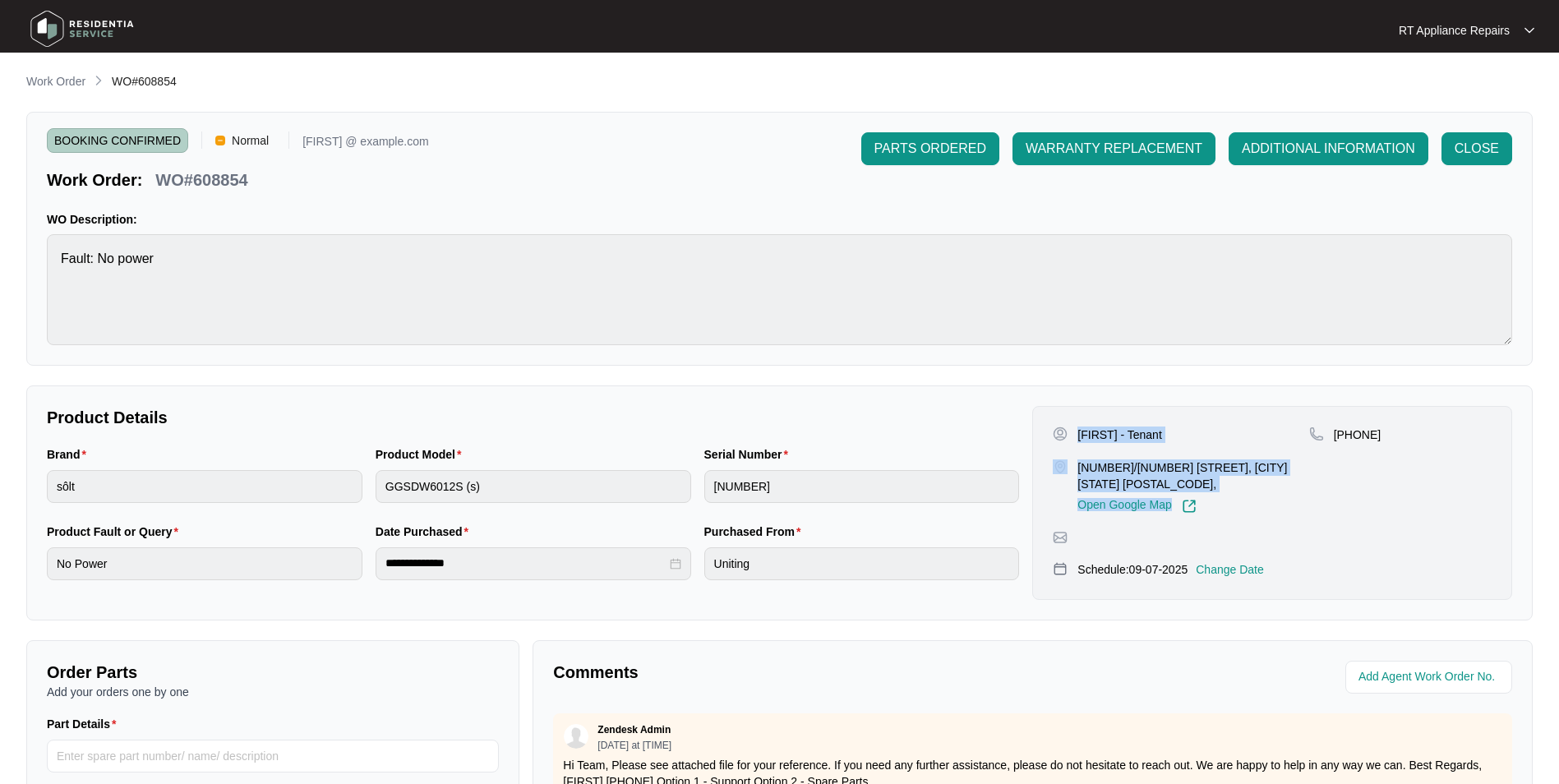 drag, startPoint x: 1080, startPoint y: 431, endPoint x: 1226, endPoint y: 496, distance: 159.8155 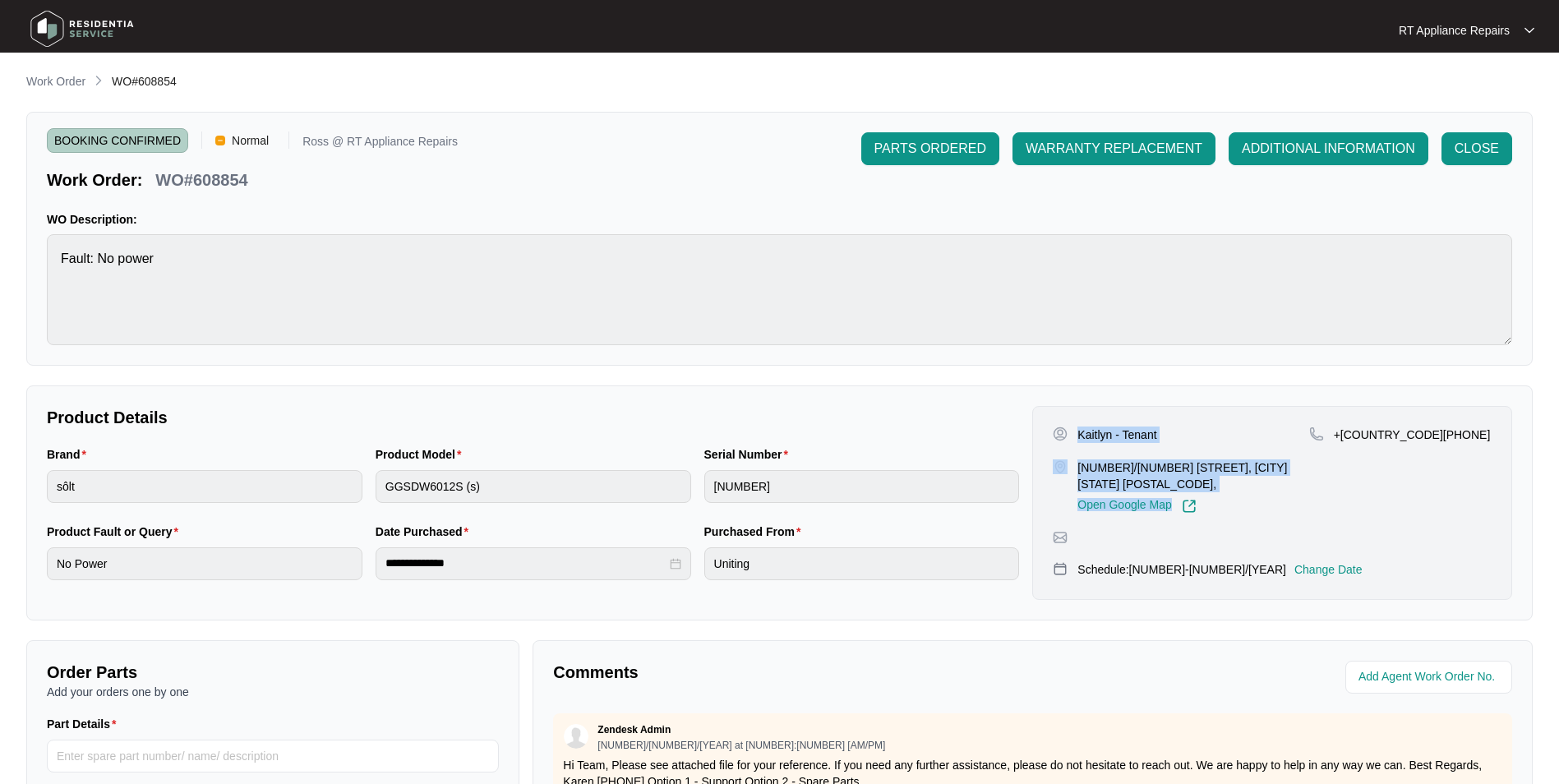click on "Kaitlyn - Tenant" at bounding box center (1117, 435) 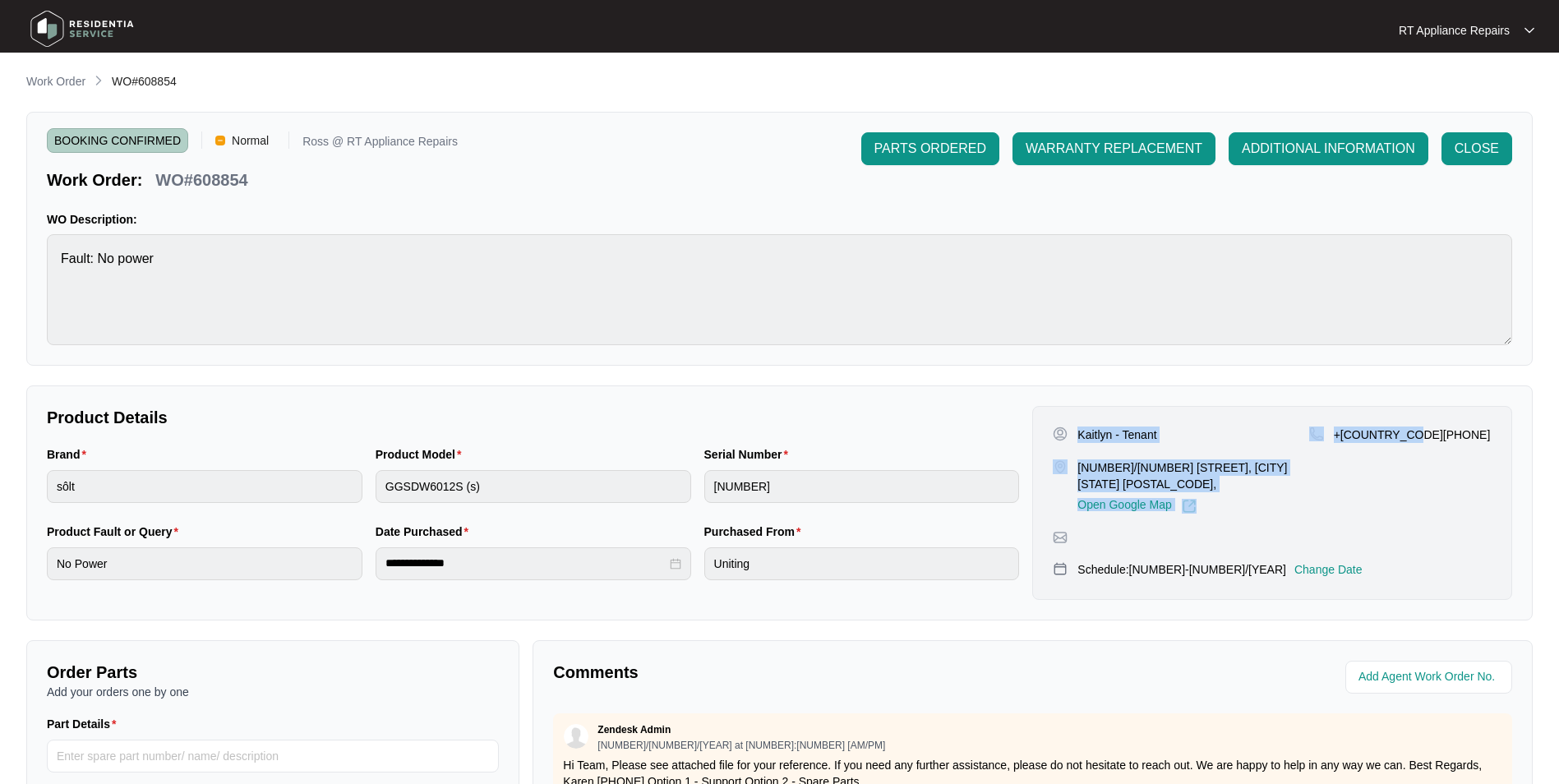 drag, startPoint x: 1079, startPoint y: 434, endPoint x: 1395, endPoint y: 434, distance: 316 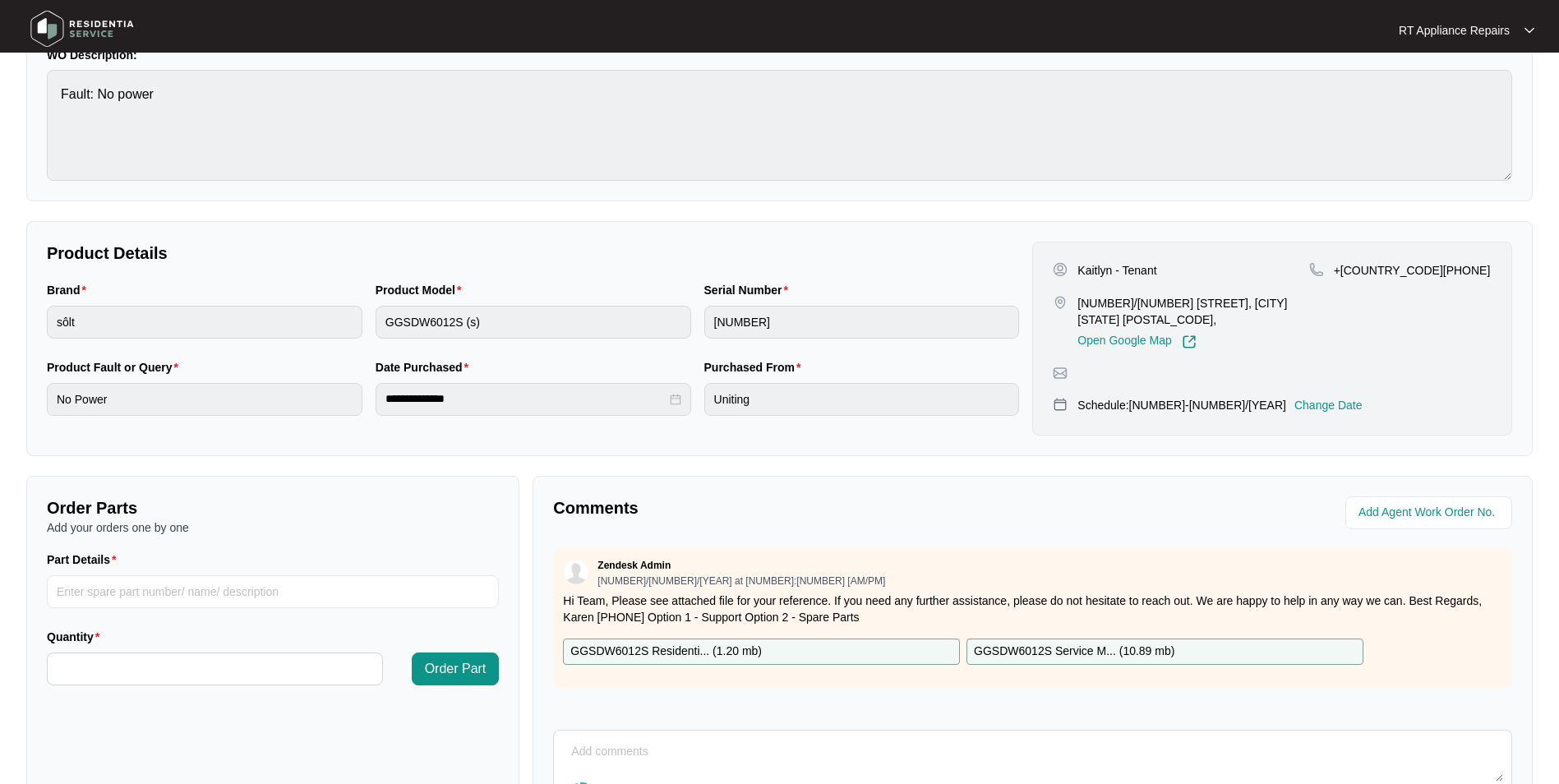 scroll, scrollTop: 0, scrollLeft: 0, axis: both 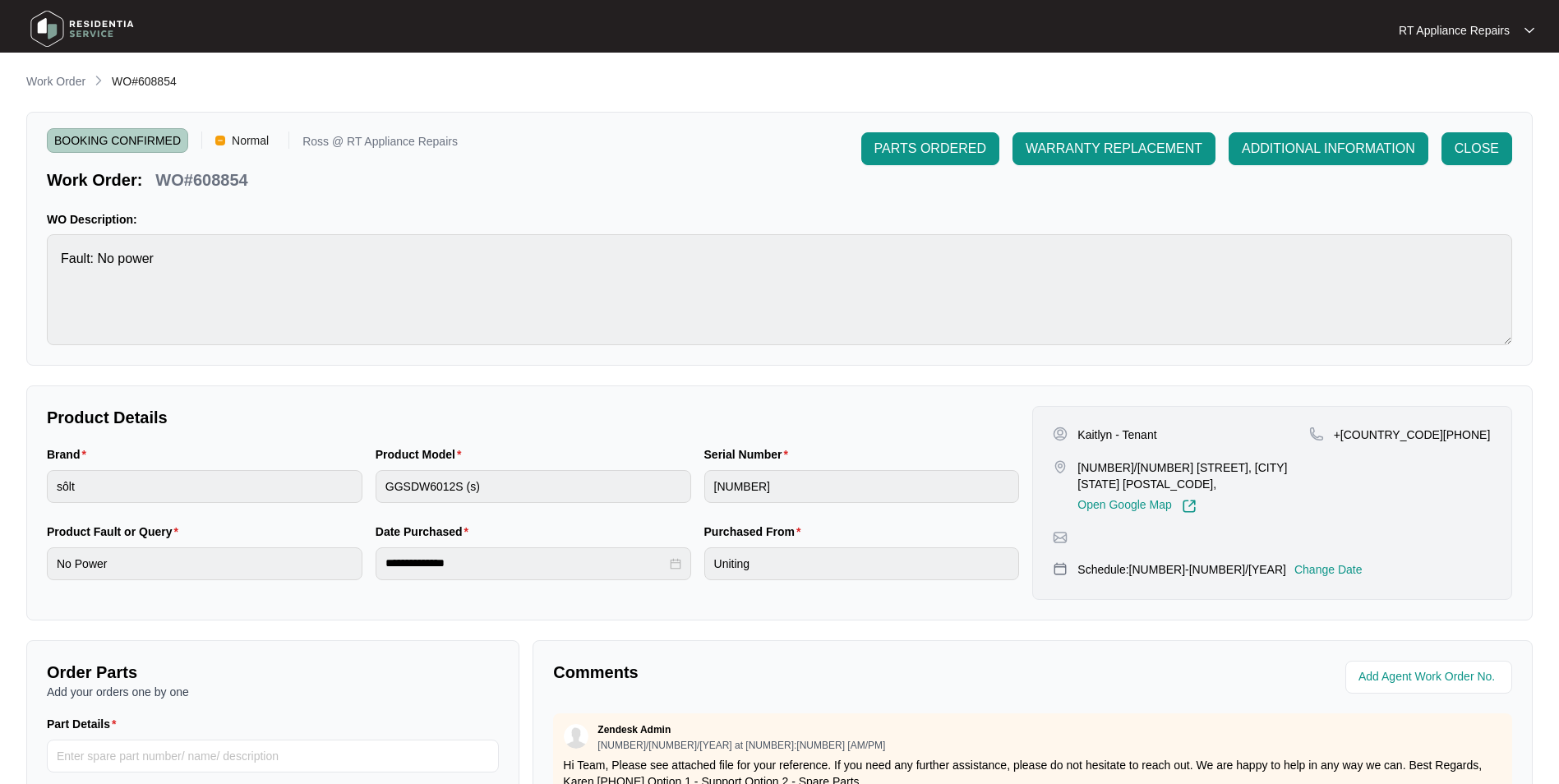 click on "RT Appliance Repairs" at bounding box center (1454, 30) 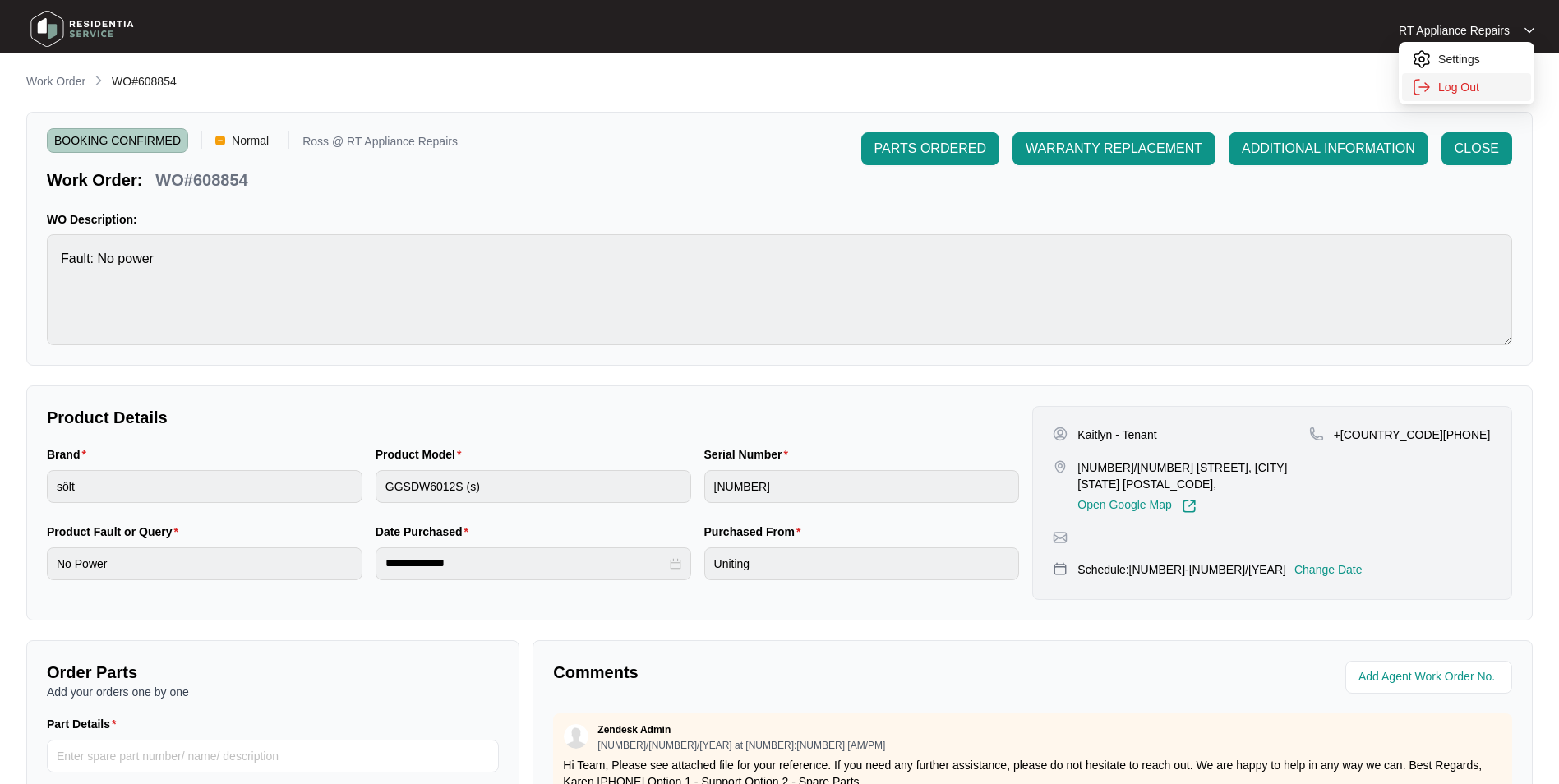click on "Log Out" at bounding box center [1479, 87] 